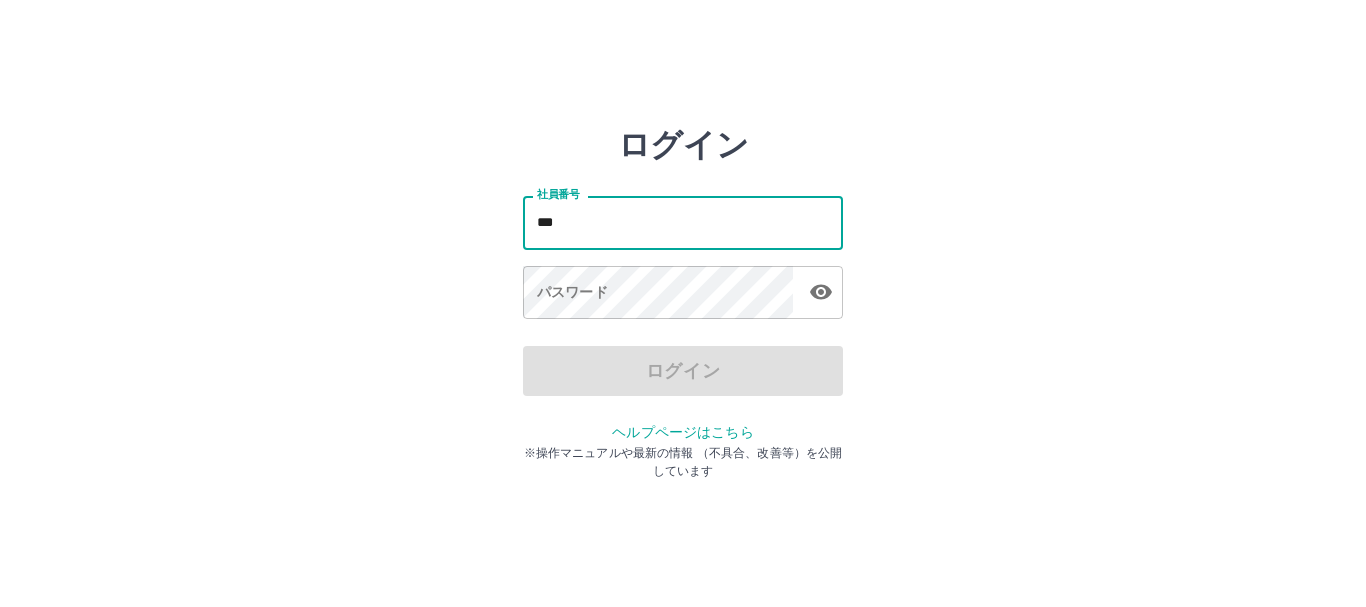 scroll, scrollTop: 0, scrollLeft: 0, axis: both 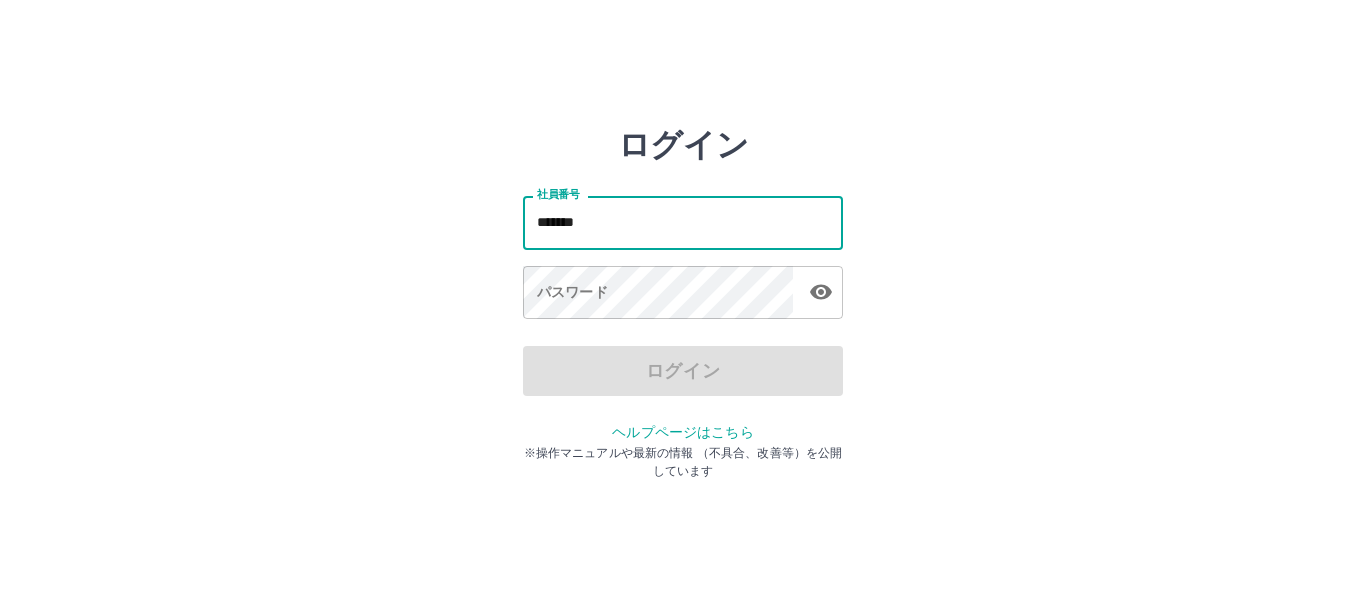type on "*******" 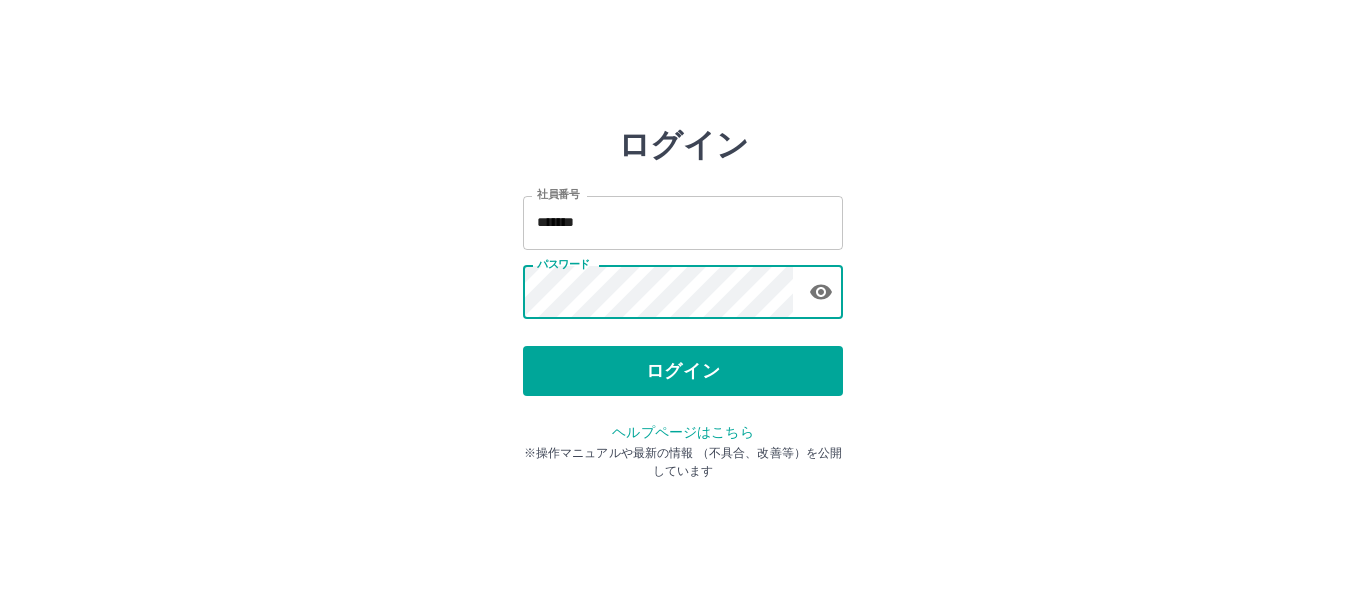 click 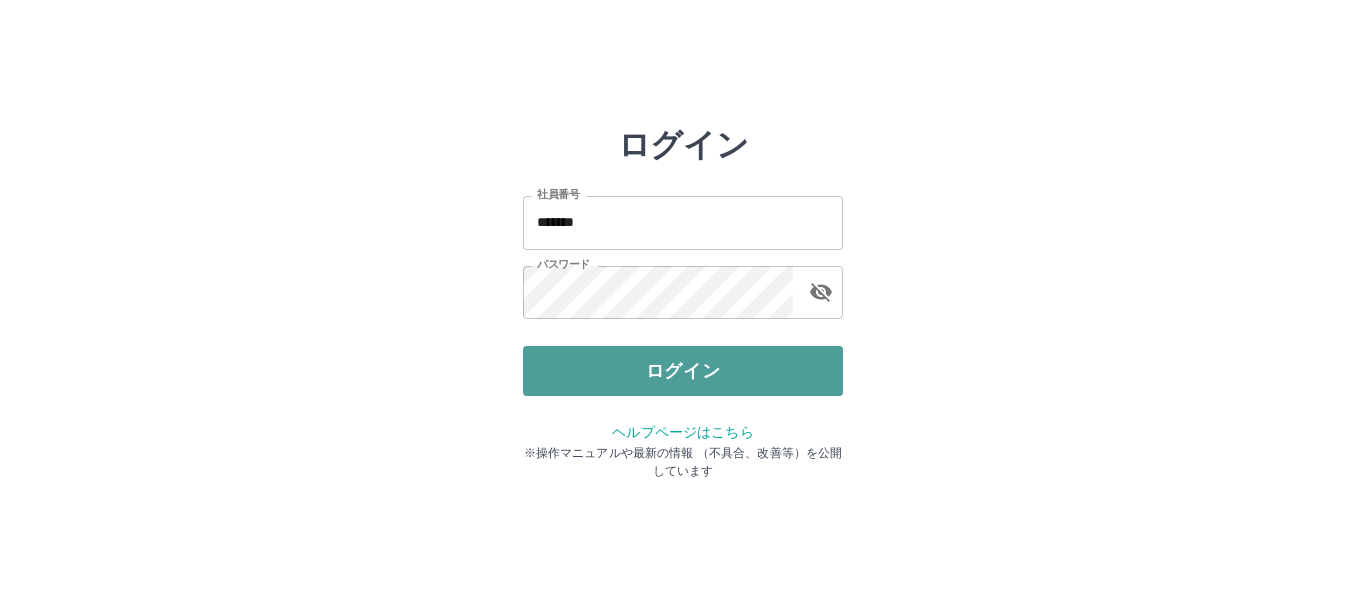 click on "ログイン" at bounding box center [683, 371] 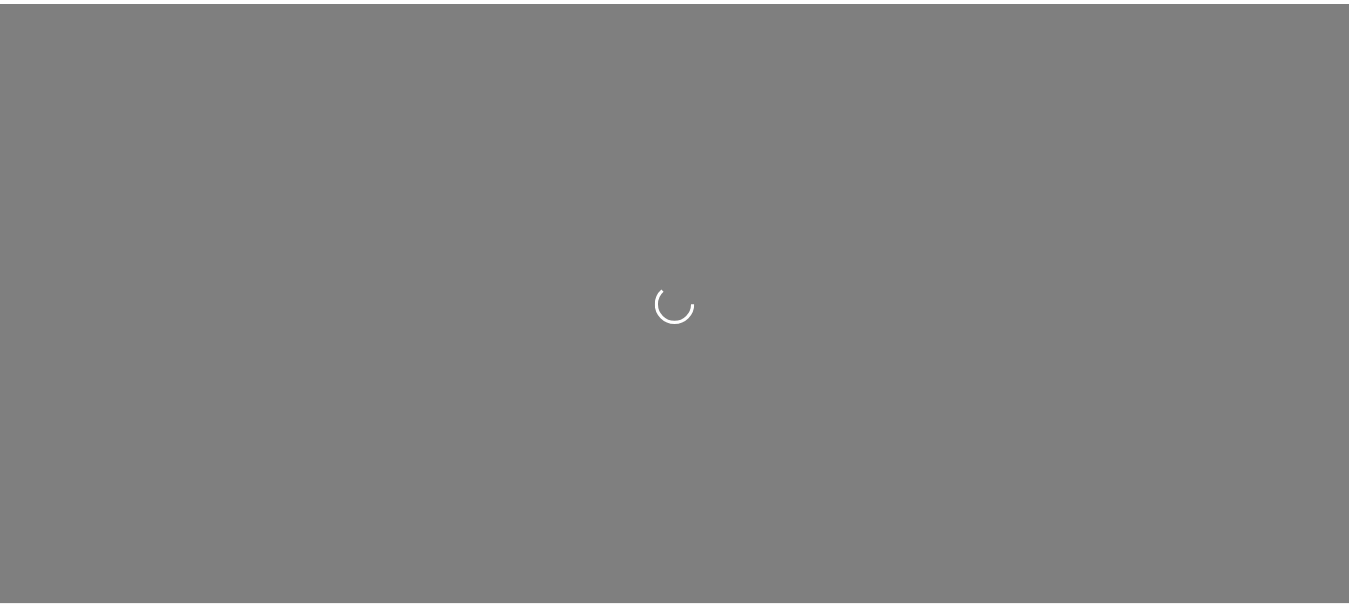 scroll, scrollTop: 0, scrollLeft: 0, axis: both 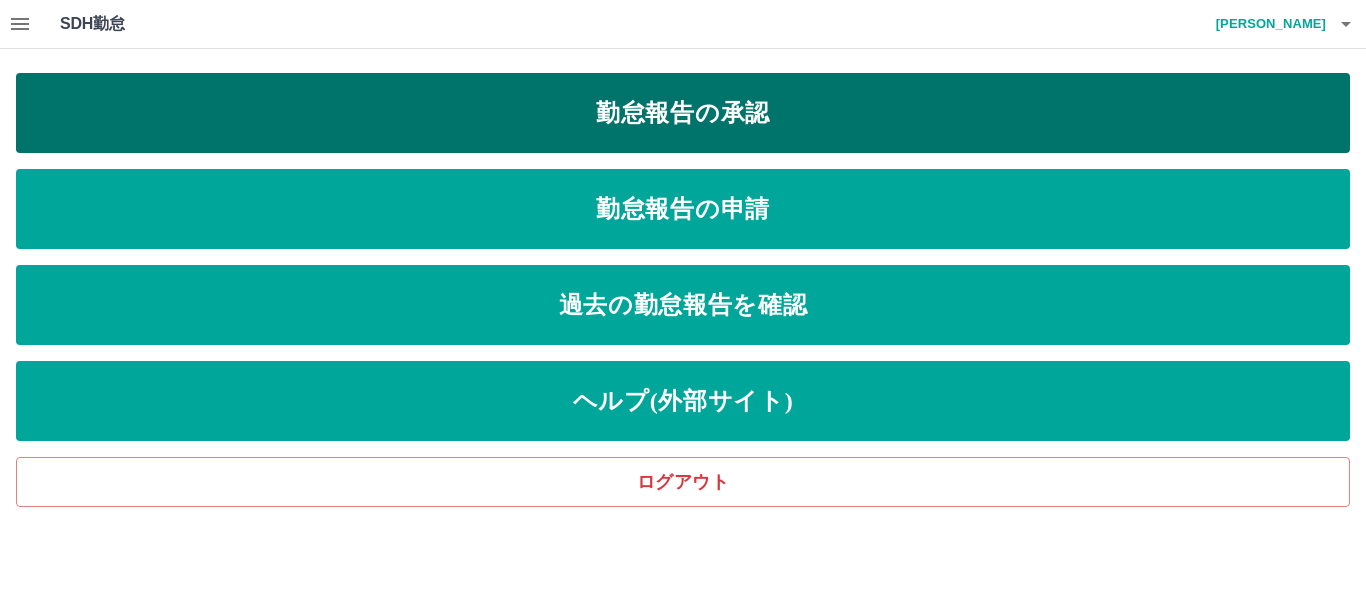 drag, startPoint x: 766, startPoint y: 118, endPoint x: 770, endPoint y: 131, distance: 13.601471 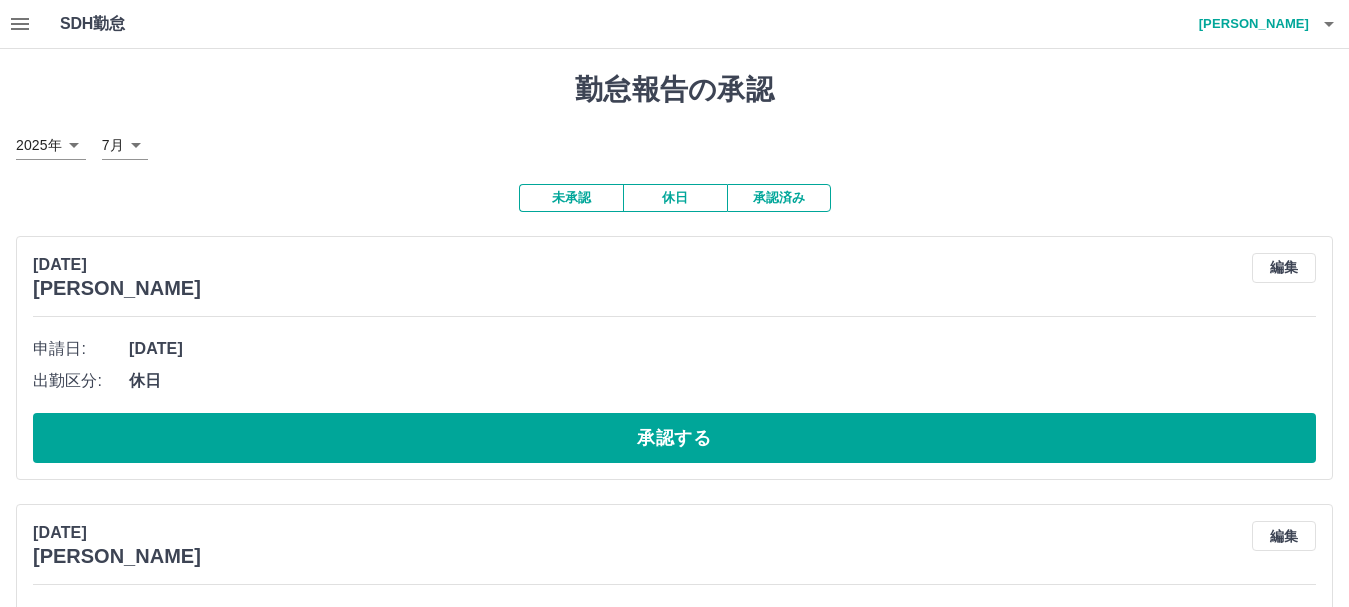 scroll, scrollTop: 100, scrollLeft: 0, axis: vertical 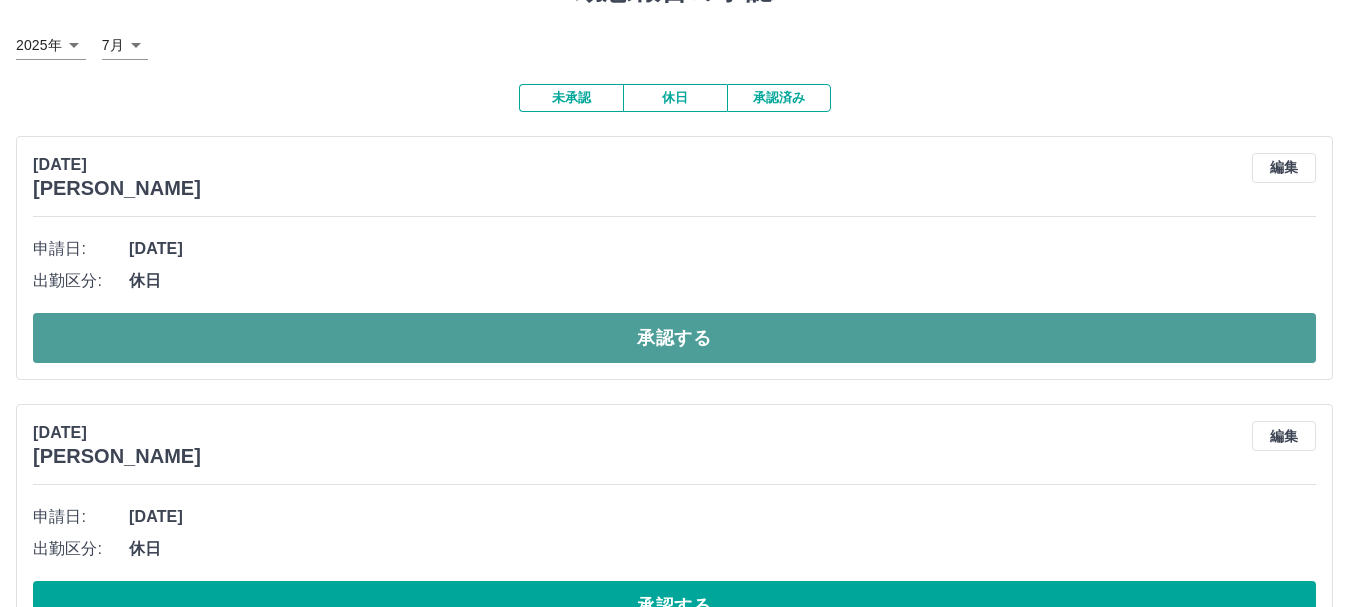 click on "承認する" at bounding box center (674, 338) 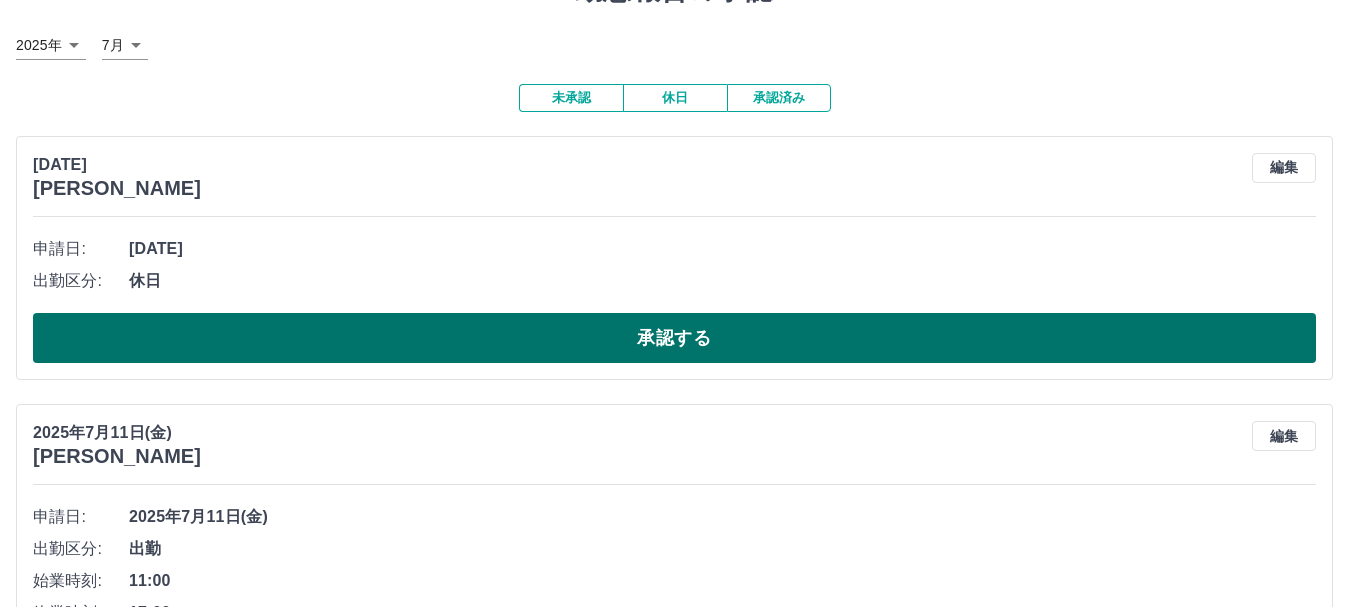 click on "承認する" at bounding box center [674, 338] 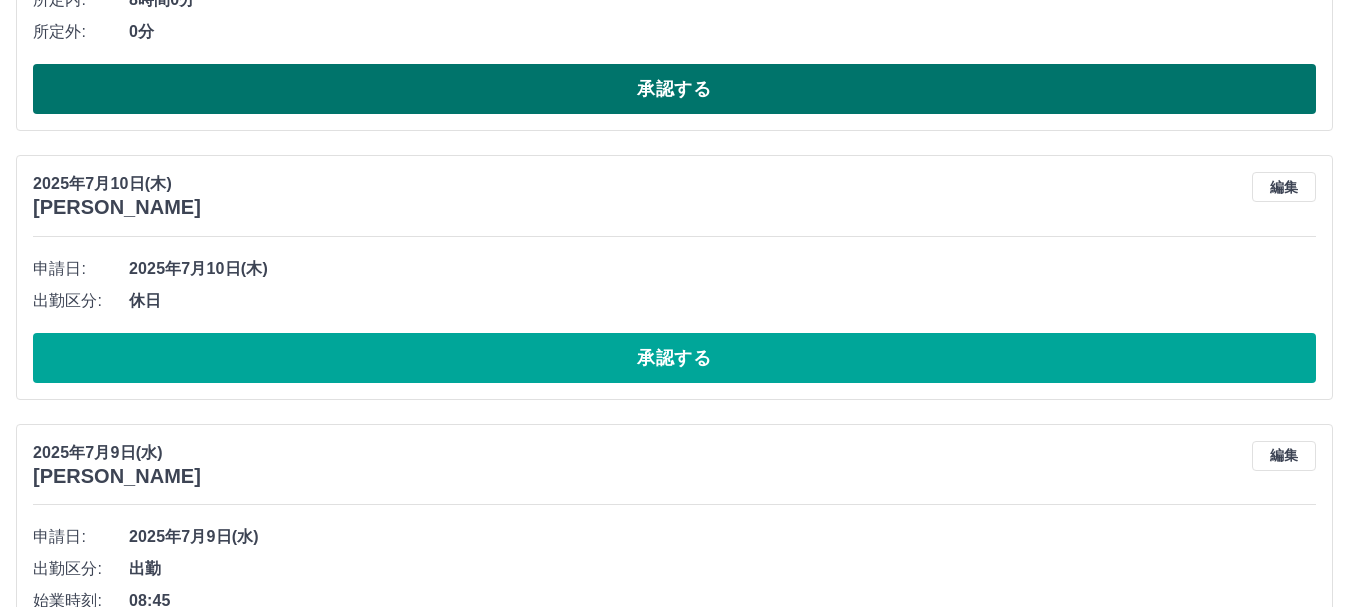 scroll, scrollTop: 1200, scrollLeft: 0, axis: vertical 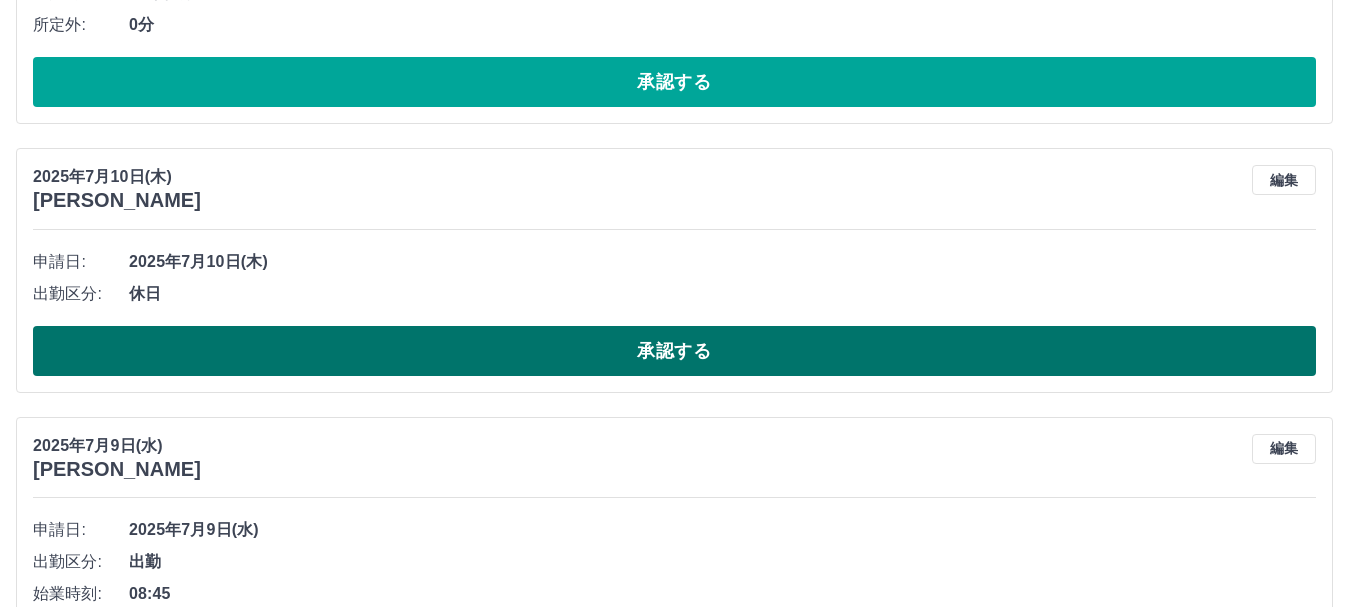 click on "承認する" at bounding box center (674, 351) 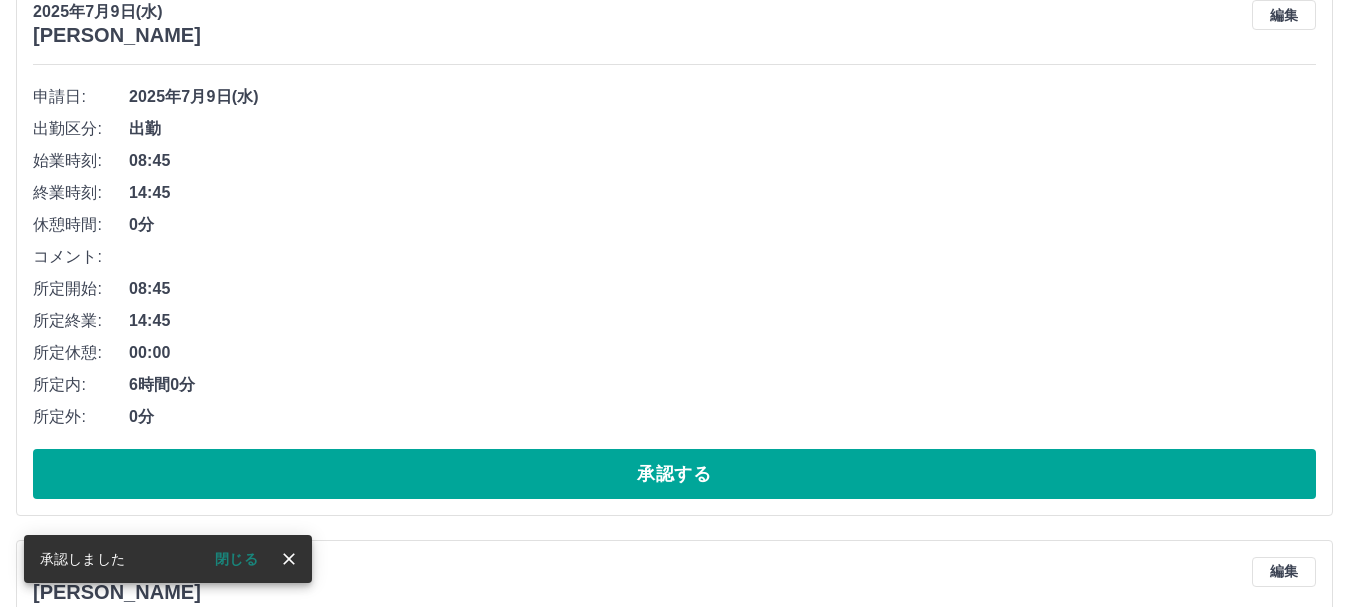 scroll, scrollTop: 1400, scrollLeft: 0, axis: vertical 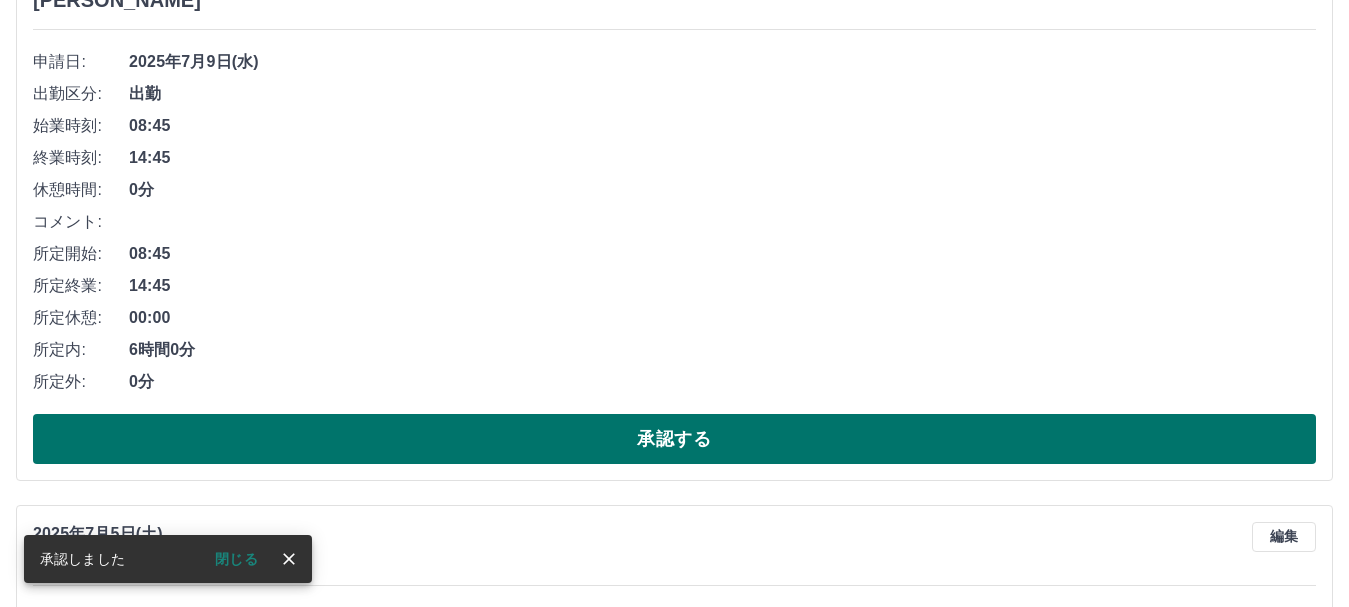 click on "承認する" at bounding box center (674, 439) 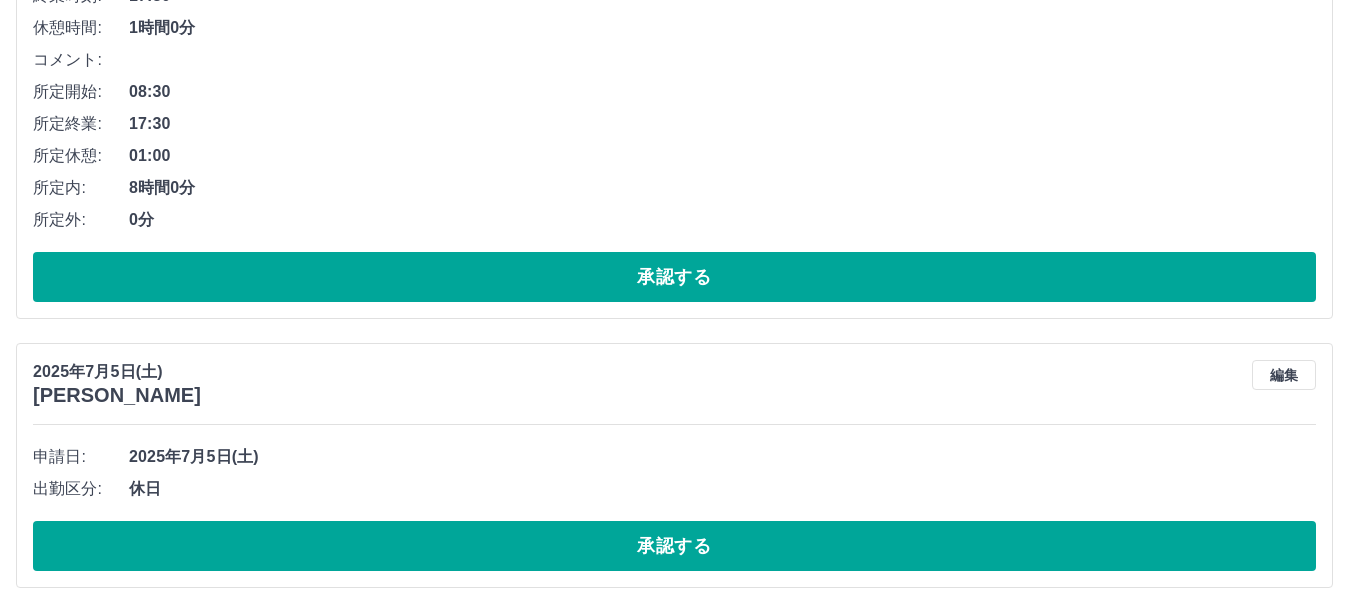 scroll, scrollTop: 1012, scrollLeft: 0, axis: vertical 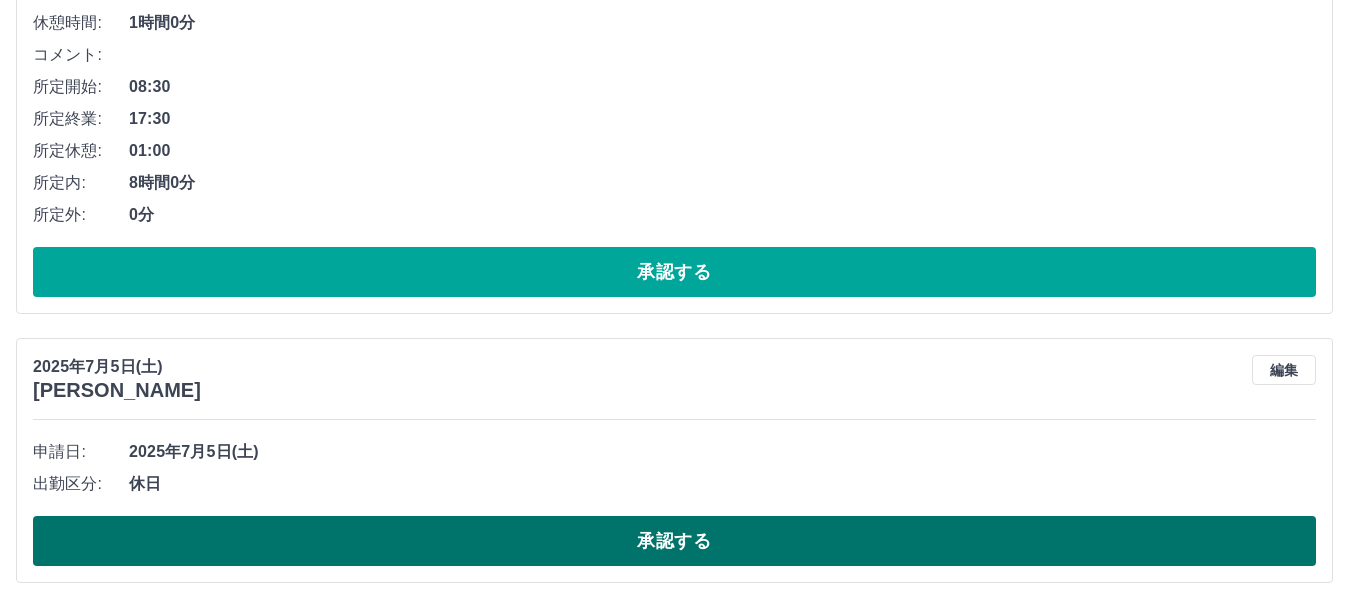click on "承認する" at bounding box center [674, 541] 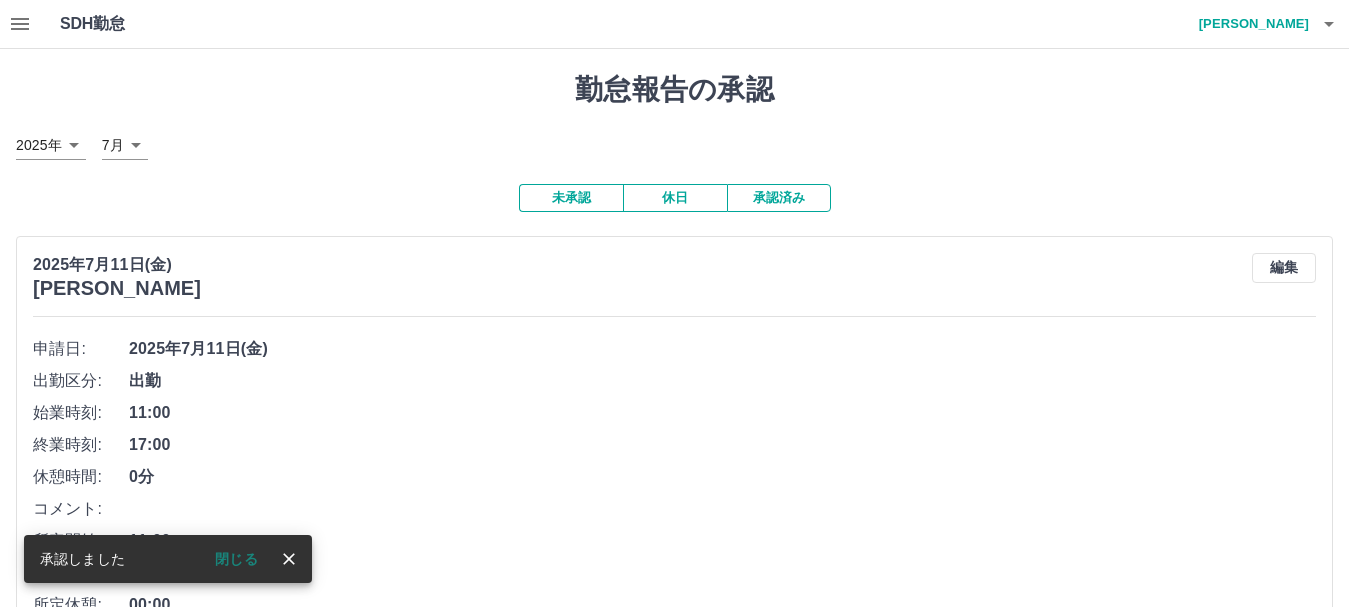 scroll, scrollTop: 0, scrollLeft: 0, axis: both 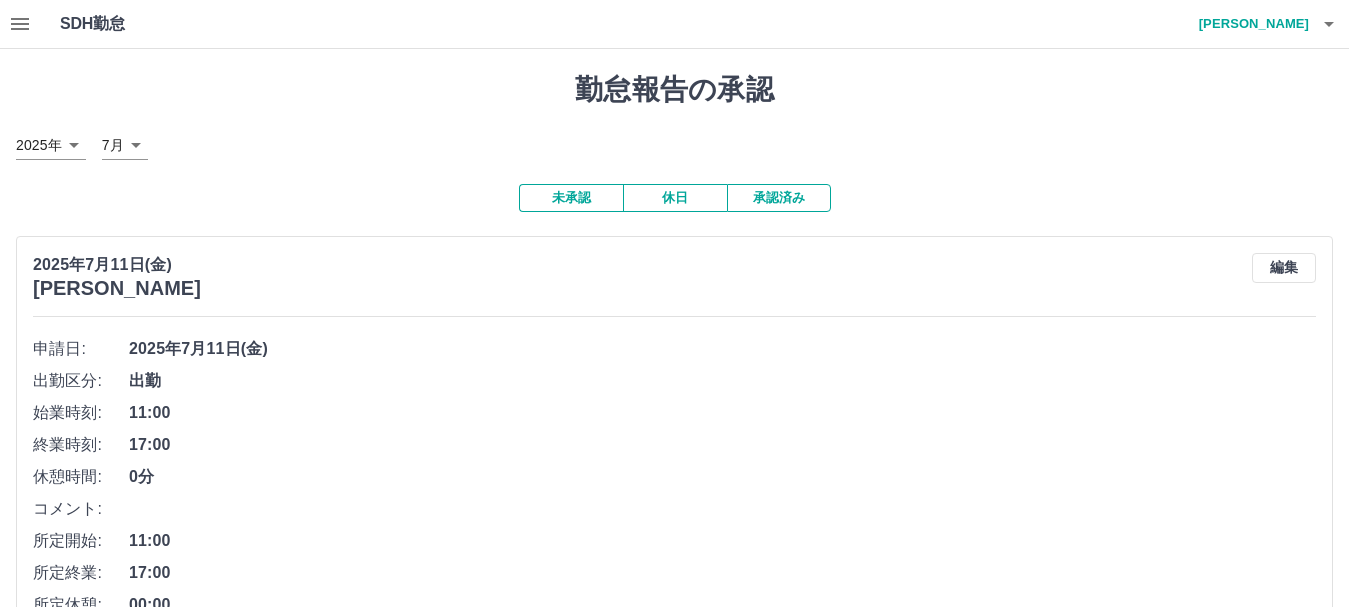 click 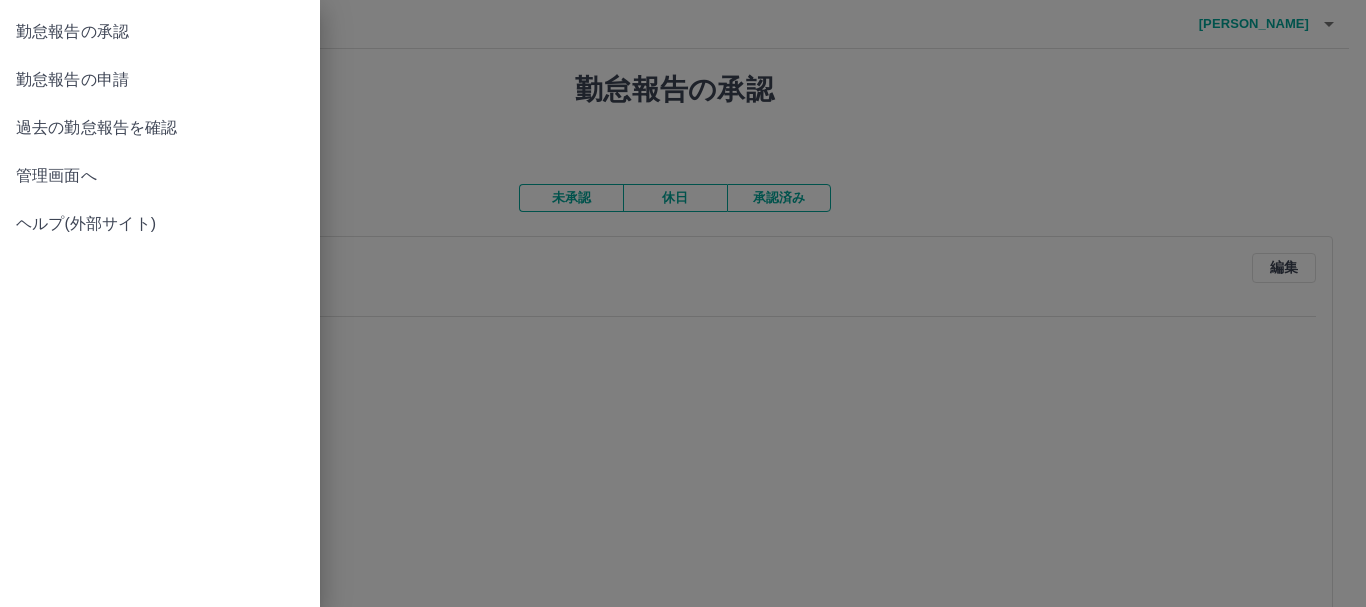 click on "管理画面へ" at bounding box center (160, 176) 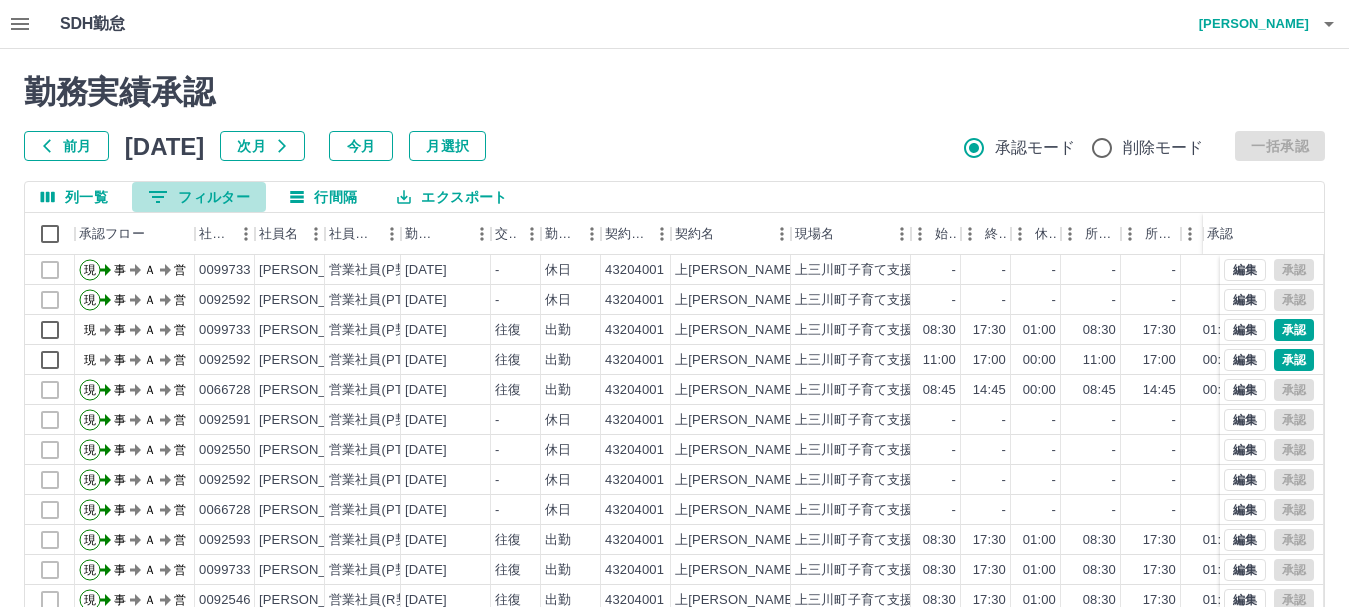 click on "0 フィルター" at bounding box center (199, 197) 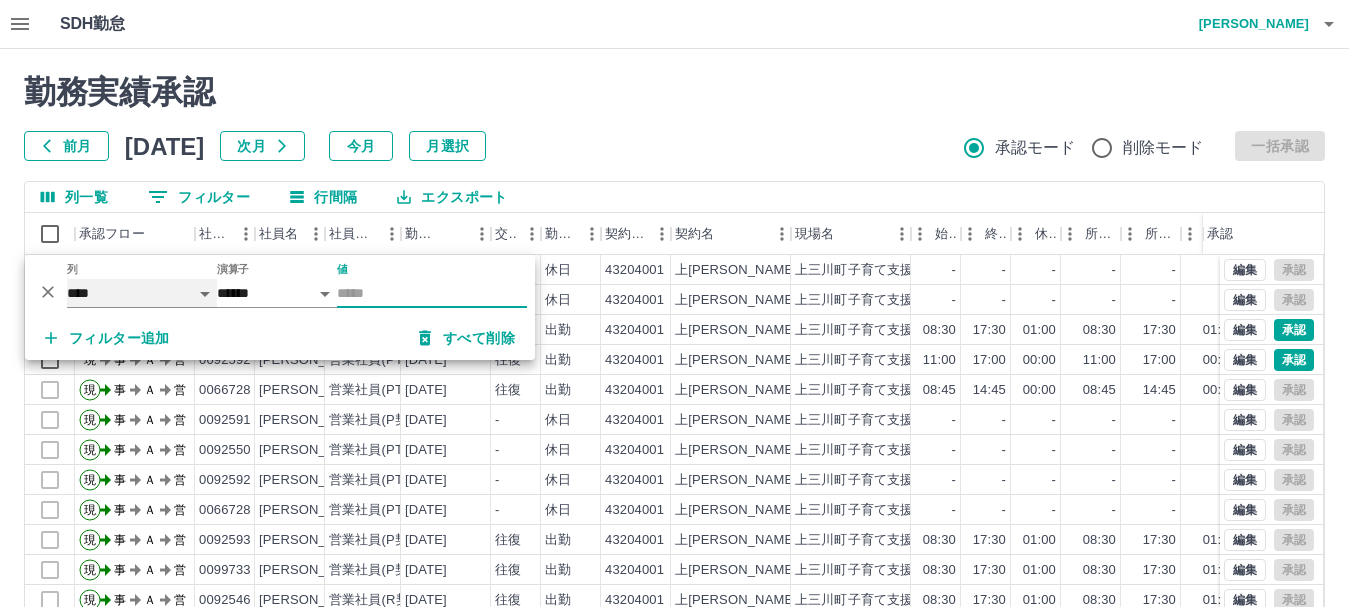 click on "**** *** **** *** *** **** ***** *** *** ** ** ** **** **** **** ** ** *** **** *****" at bounding box center [142, 293] 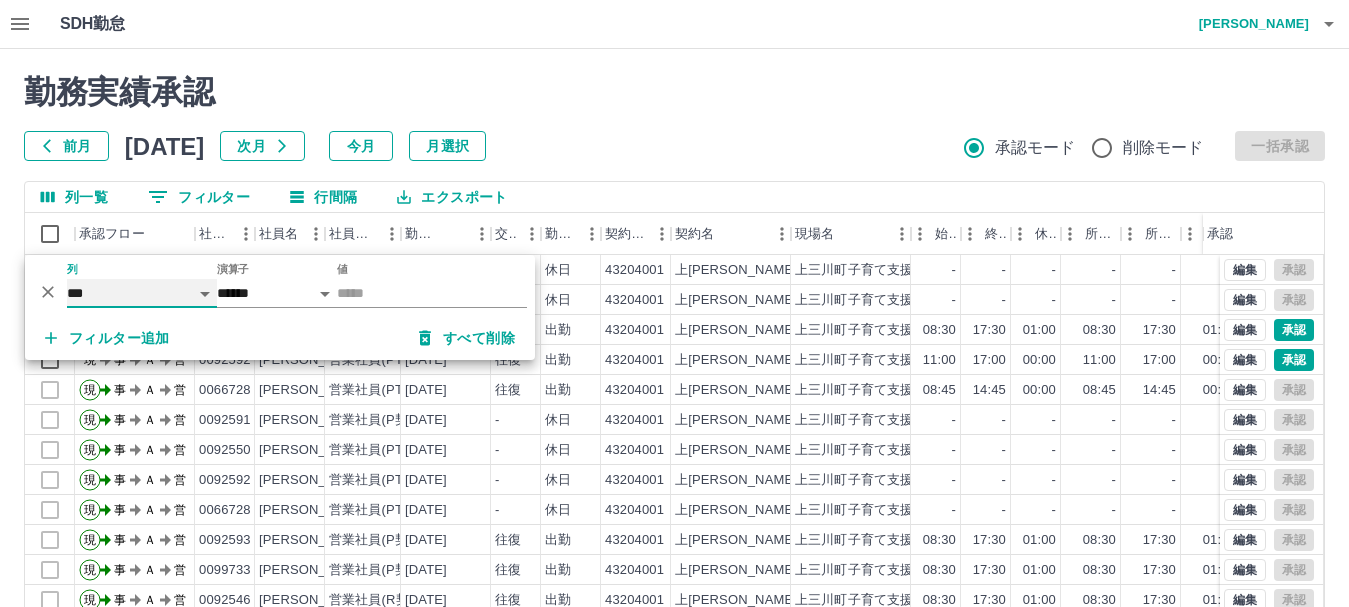 click on "**** *** **** *** *** **** ***** *** *** ** ** ** **** **** **** ** ** *** **** *****" at bounding box center (142, 293) 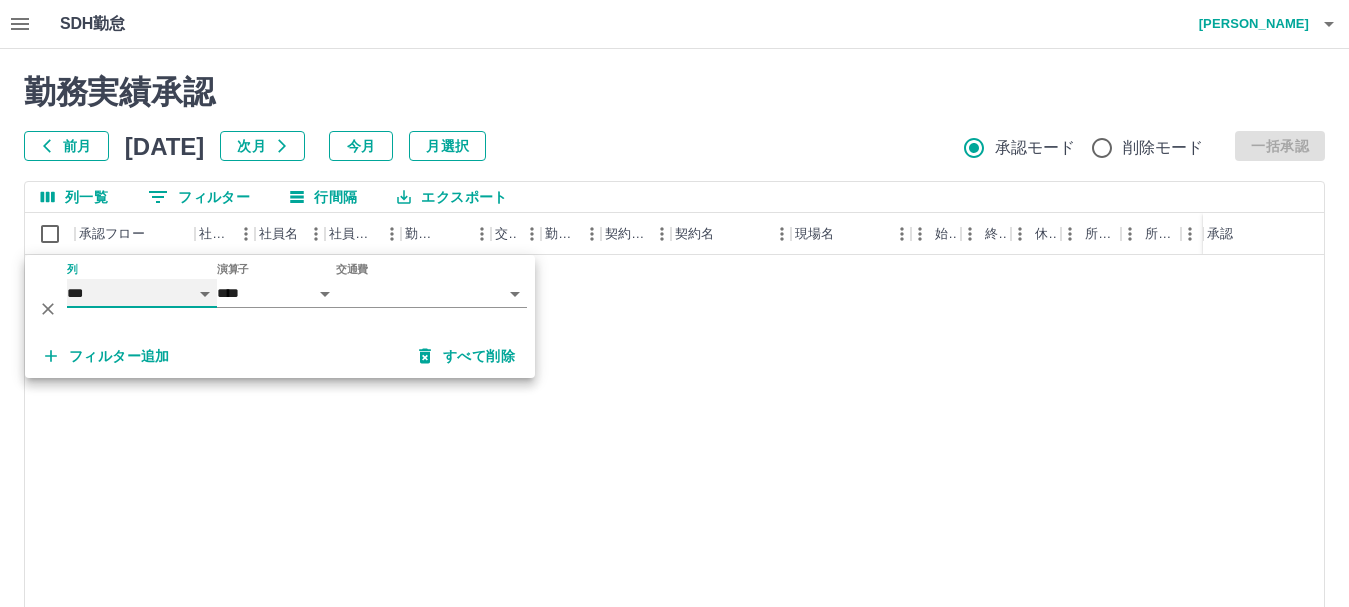 select on "**********" 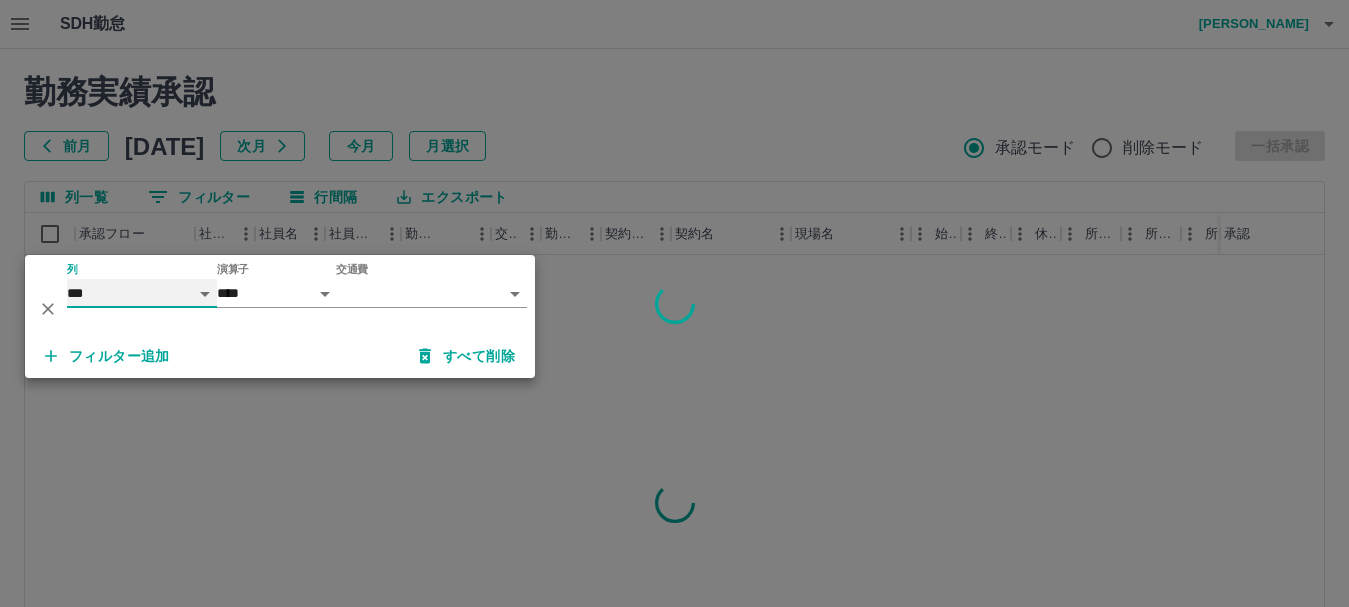 click on "**** *** **** *** *** **** ***** *** *** ** ** ** **** **** **** ** ** *** **** *****" at bounding box center (142, 293) 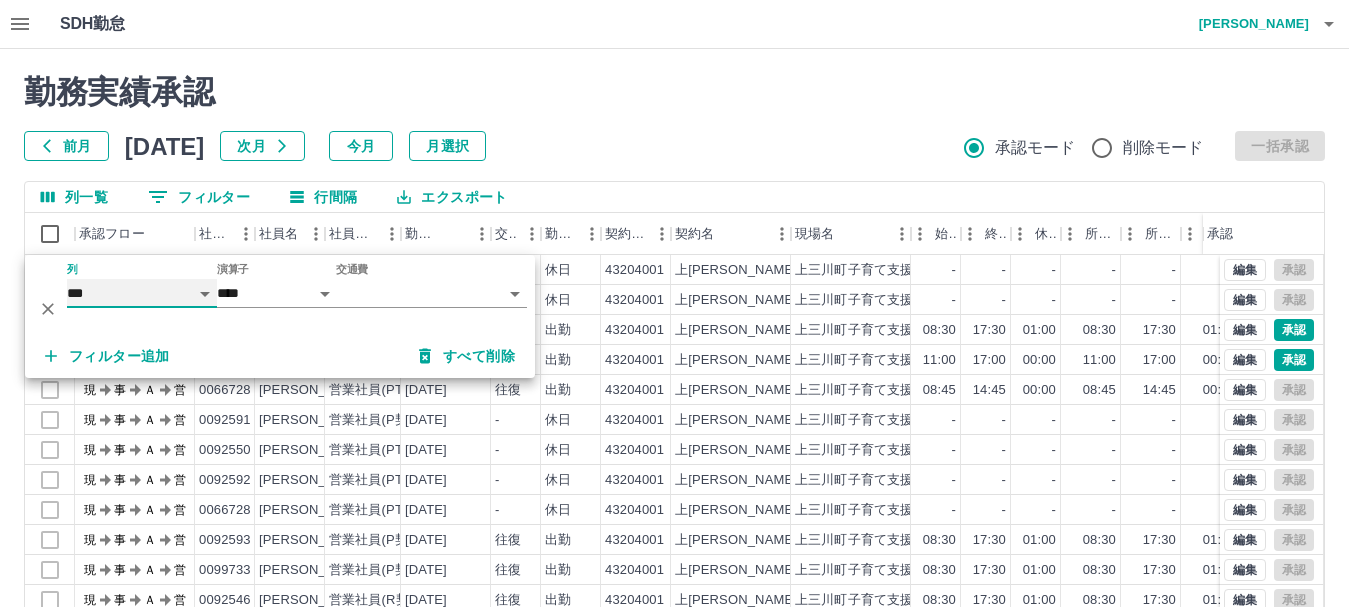 click on "**** *** **** *** *** **** ***** *** *** ** ** ** **** **** **** ** ** *** **** *****" at bounding box center [142, 293] 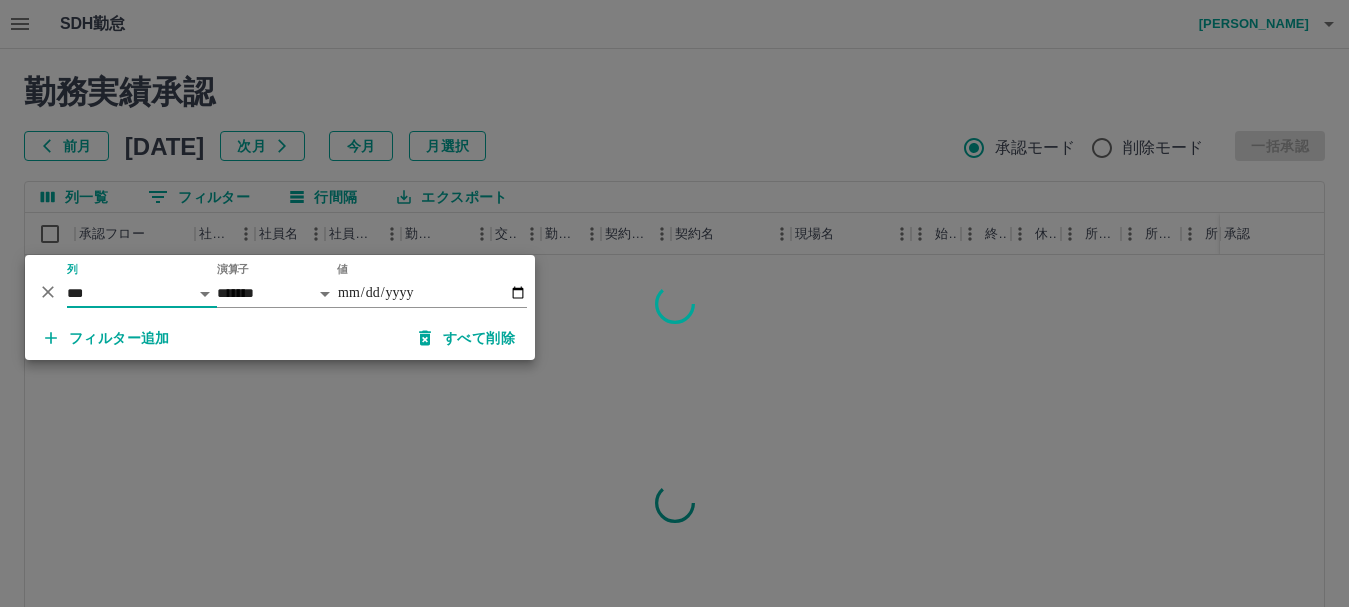 click on "すべて削除" at bounding box center (467, 338) 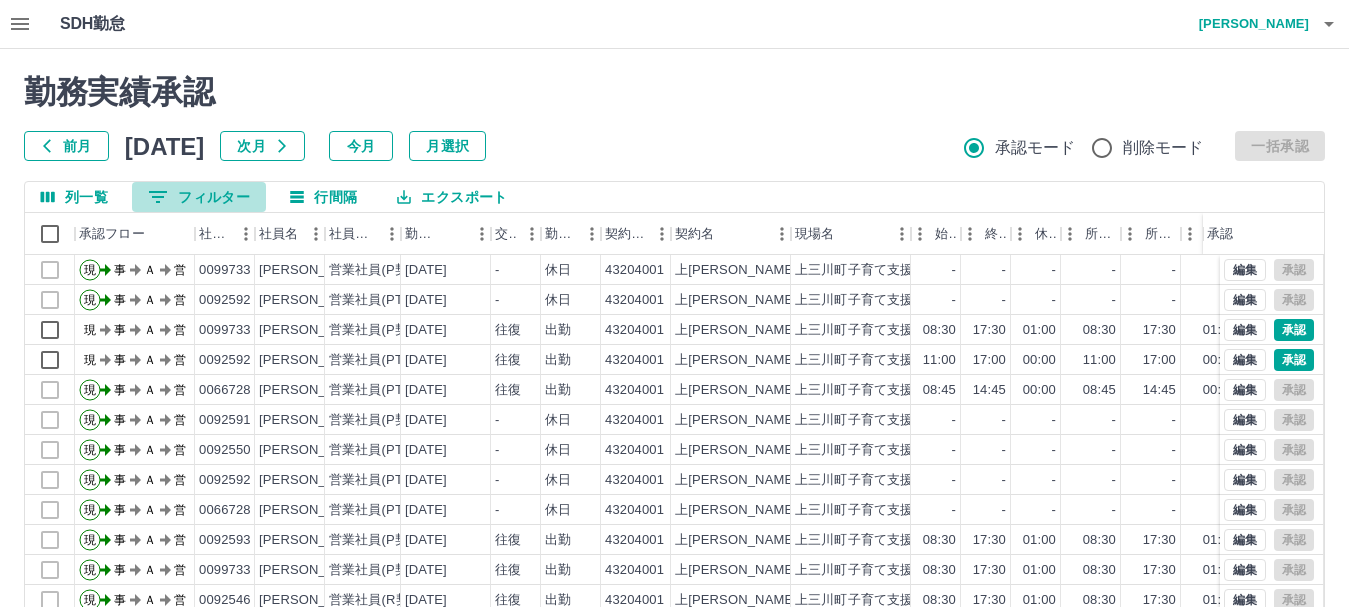 click on "0 フィルター" at bounding box center [199, 197] 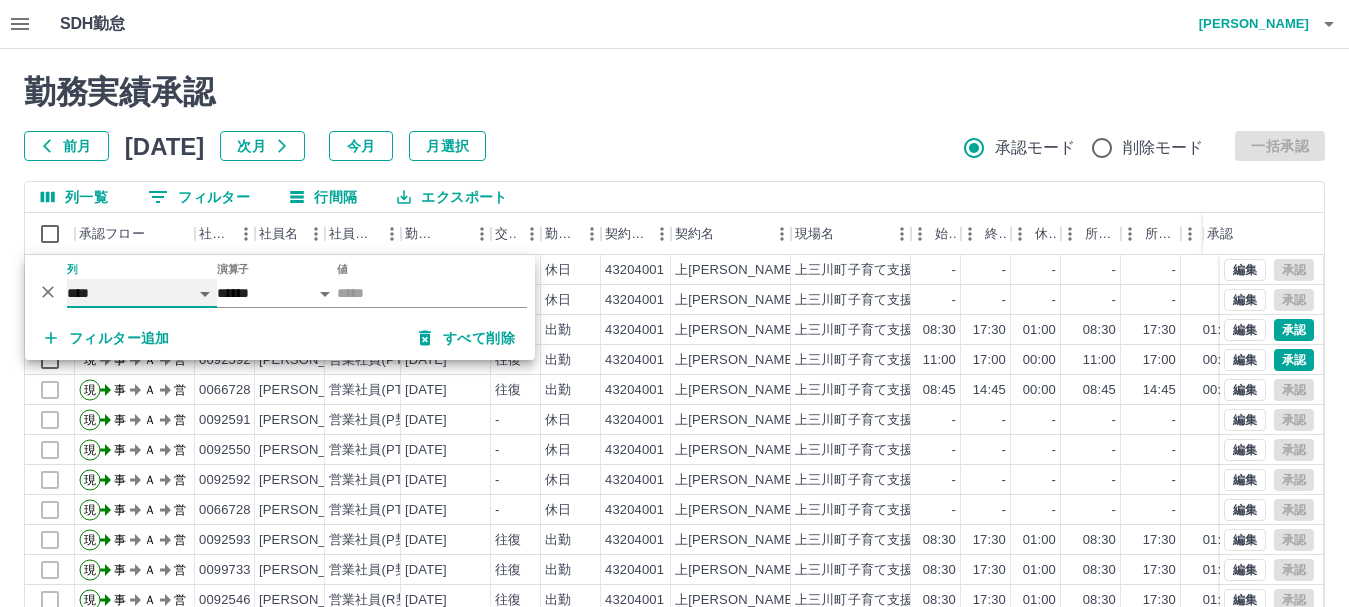 click on "**** *** **** *** *** **** ***** *** *** ** ** ** **** **** **** ** ** *** **** *****" at bounding box center (142, 293) 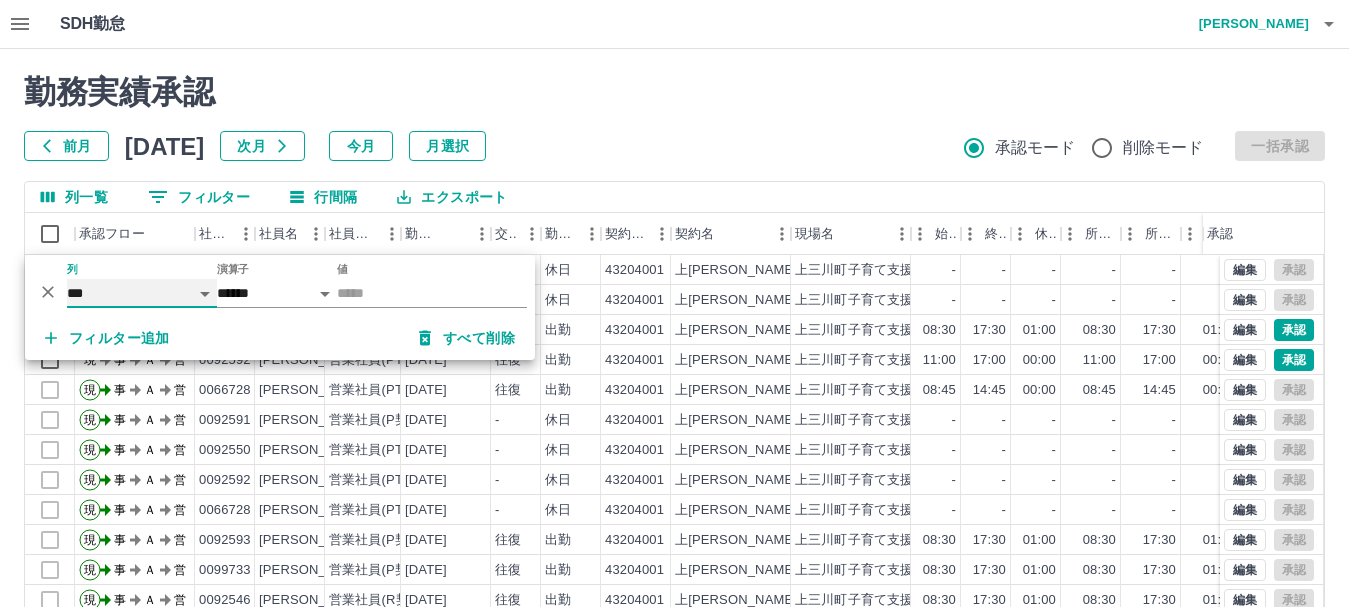 click on "**** *** **** *** *** **** ***** *** *** ** ** ** **** **** **** ** ** *** **** *****" at bounding box center [142, 293] 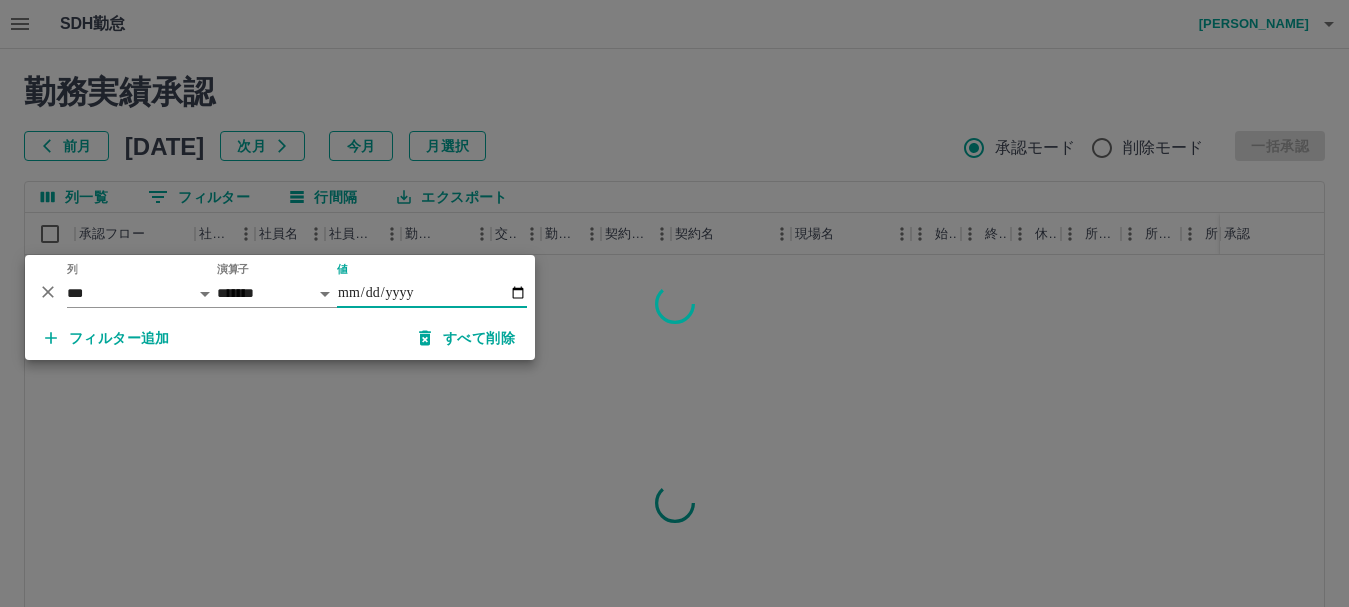 click on "値" at bounding box center [432, 293] 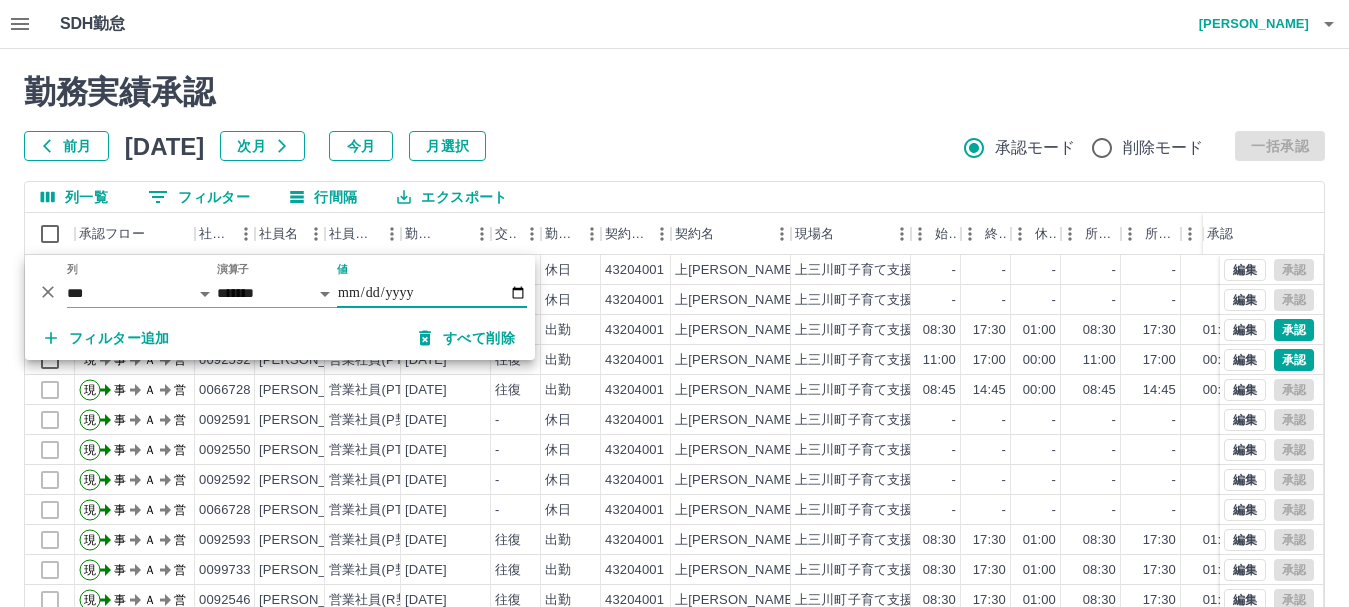 type on "**********" 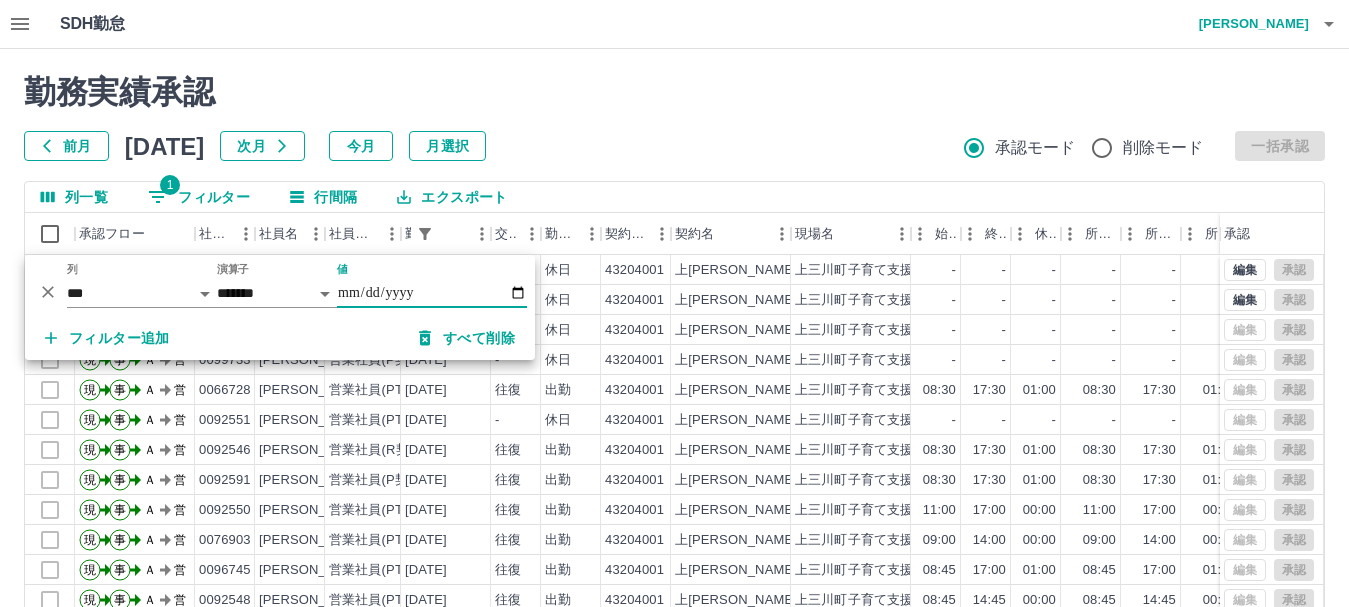 click on "勤務実績承認" at bounding box center [674, 92] 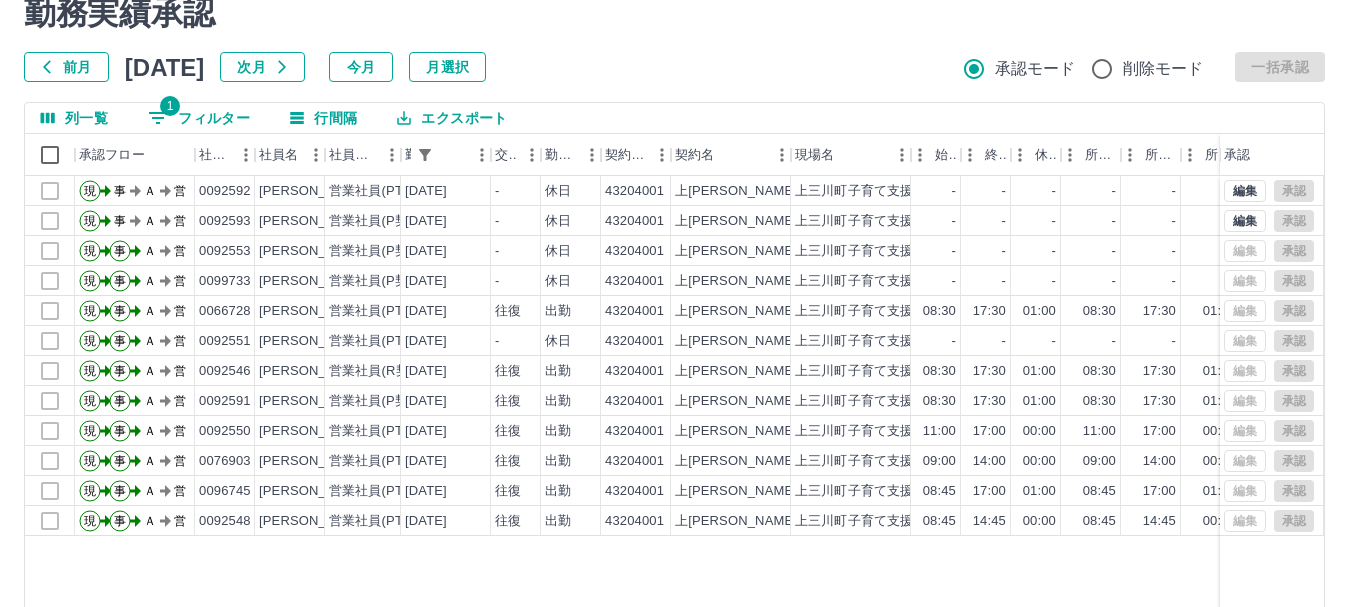 scroll, scrollTop: 100, scrollLeft: 0, axis: vertical 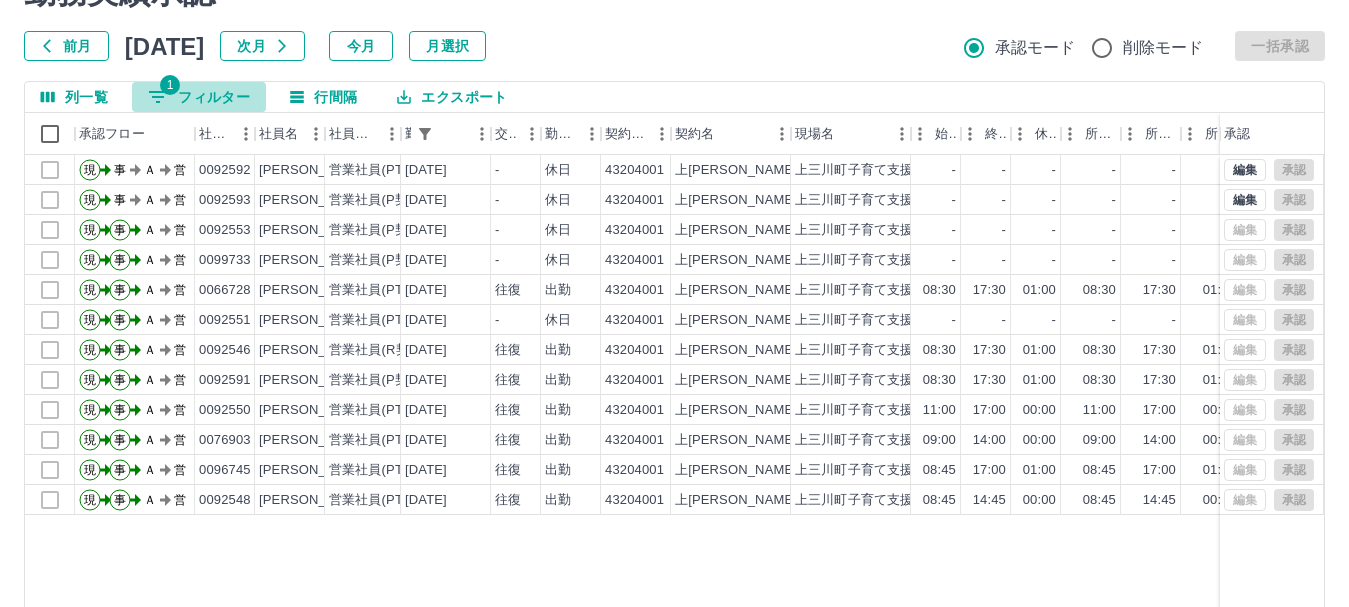 click on "1 フィルター" at bounding box center (199, 97) 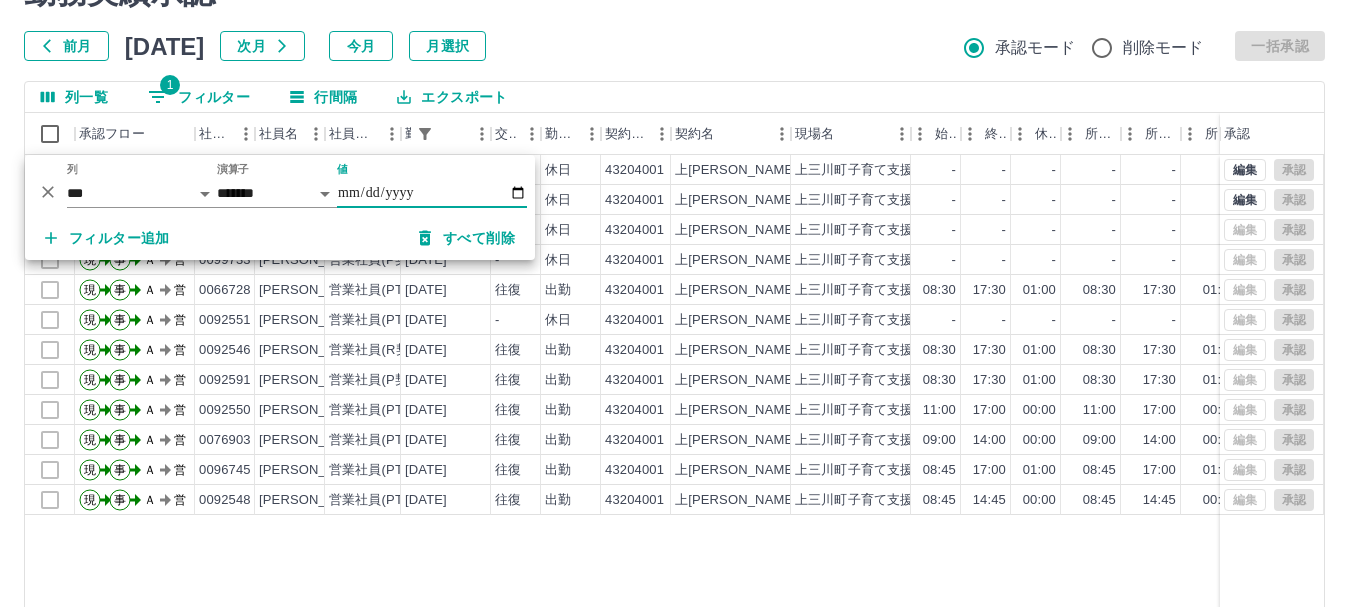 click on "**********" at bounding box center (432, 193) 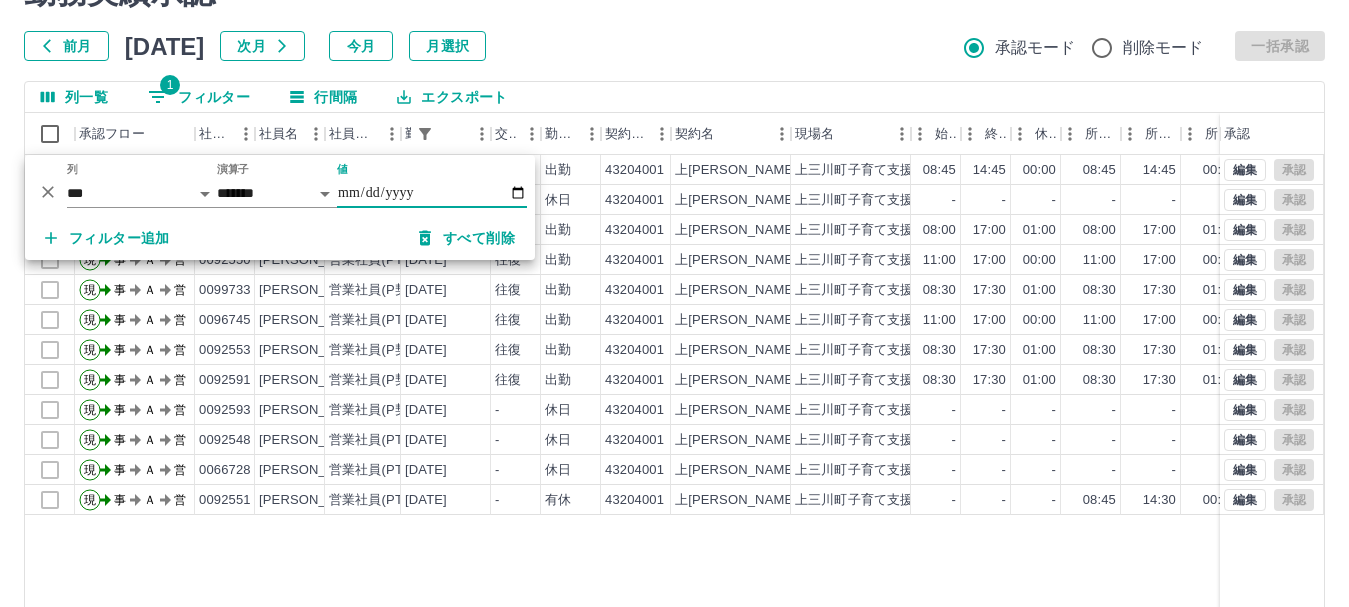 click on "現 事 Ａ 営 0092592 車　愛莉 営業社員(PT契約) 2025-07-09 往復 出勤 43204001 上三川 上三川町子育て支援ｾﾝﾀｰ　あったかひろば 08:45 14:45 00:00 08:45 14:45 00:00 06:00 06:00 00:00 事務担当者承認待 現 事 Ａ 営 0092546 奥田　千穂 営業社員(R契約) 2025-07-09  -  休日 43204001 上三川 上三川町子育て支援ｾﾝﾀｰ　あったかひろば - - - - - - 00:00 00:00 00:00 事務担当者承認待 現 事 Ａ 営 8040906 川島　喜美 営業社員(R契約) 2025-07-09 往復 出勤 43204001 上三川 上三川町子育て支援ｾﾝﾀｰ　あったかひろば 08:00 17:00 01:00 08:00 17:00 01:00 09:00 08:00 00:00 栄養相談 事務担当者承認待 現 事 Ａ 営 0092550 白井　嘉奈子 営業社員(PT契約) 2025-07-09 往復 出勤 43204001 上三川 上三川町子育て支援ｾﾝﾀｰ　あったかひろば 11:00 17:00 00:00 11:00 17:00 00:00 06:00 06:00 00:00 事務担当者承認待 現 事 Ａ 営 0099733 2025-07-09 08:30" at bounding box center [898, 411] 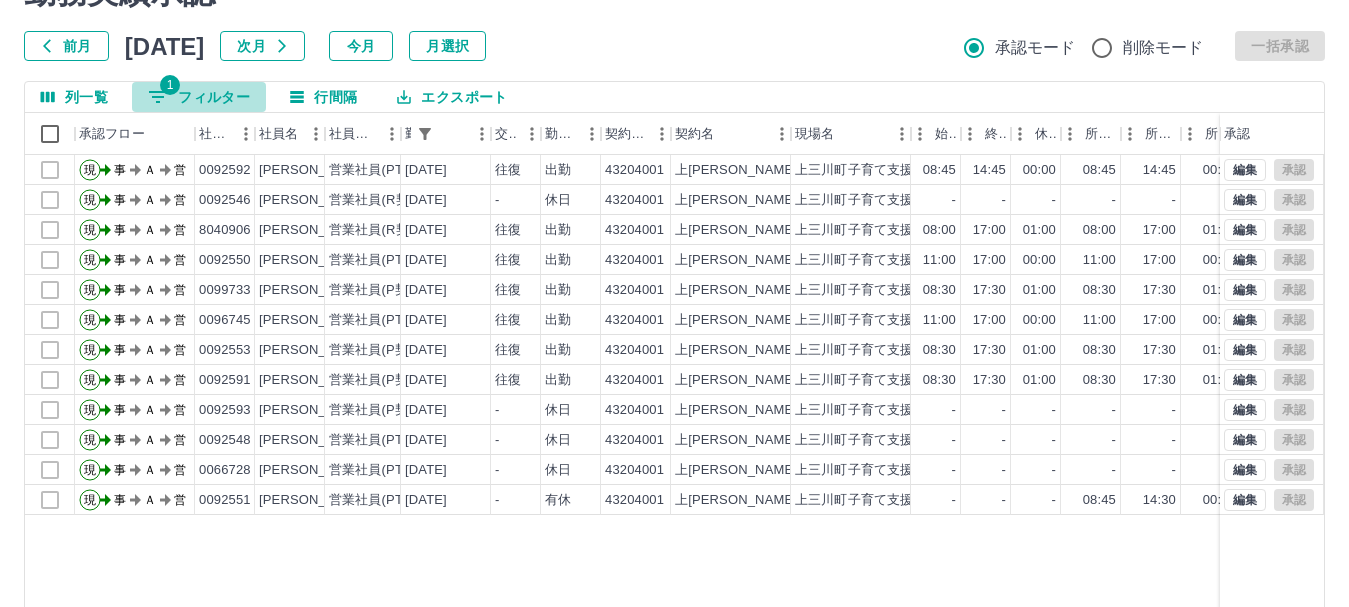 click on "1 フィルター" at bounding box center [199, 97] 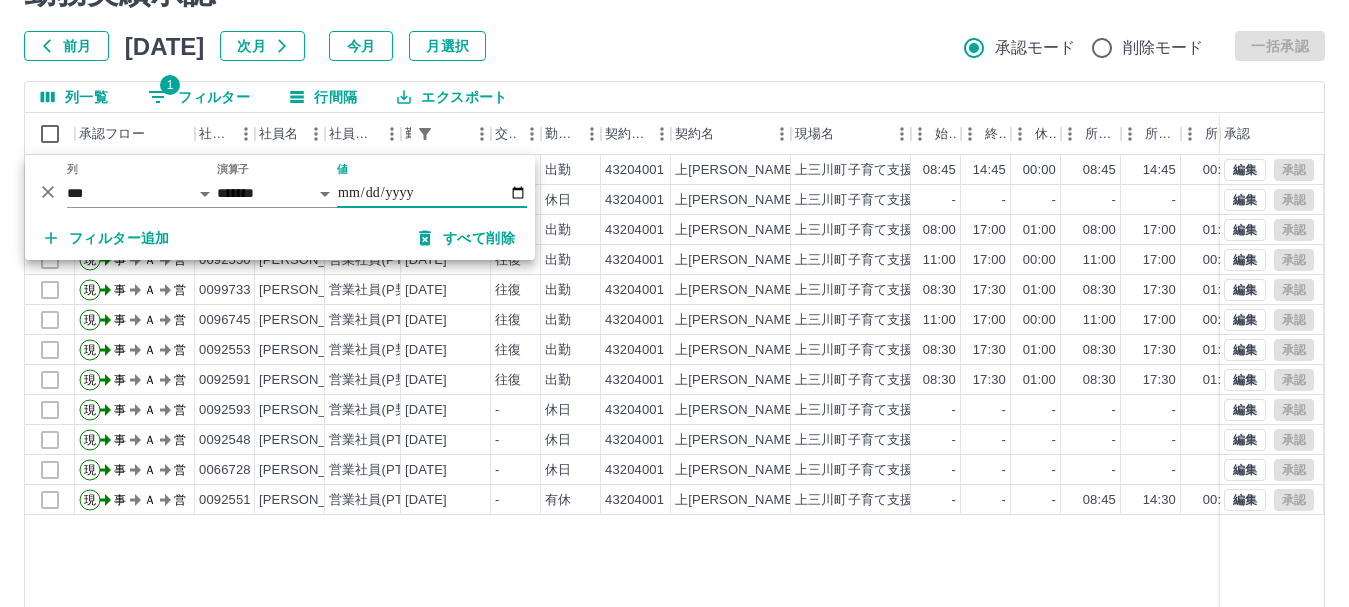 click on "**********" at bounding box center (432, 193) 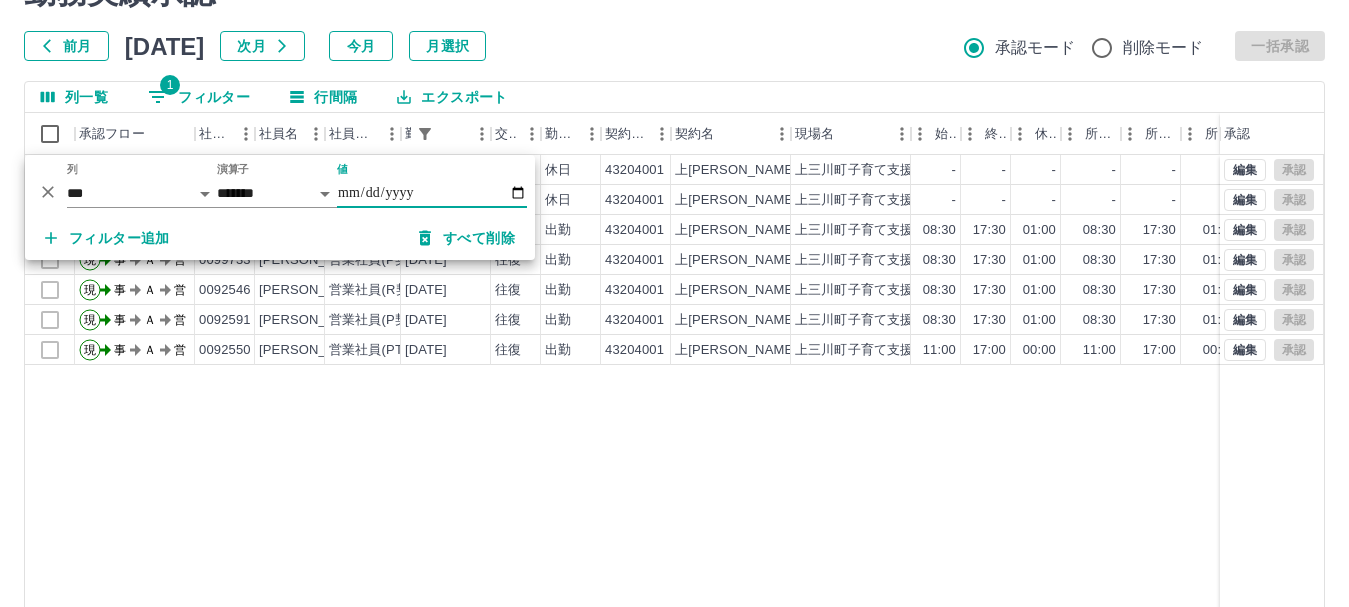 click on "現 事 Ａ 営 0092592 車　愛莉 営業社員(PT契約) 2025-07-10  -  休日 43204001 上三川 上三川町子育て支援ｾﾝﾀｰ　あったかひろば - - - - - - 00:00 00:00 00:00 事務担当者承認待 現 事 Ａ 営 0066728 金田　真由美 営業社員(PT契約) 2025-07-10  -  休日 43204001 上三川 上三川町子育て支援ｾﾝﾀｰ　あったかひろば - - - - - - 00:00 00:00 00:00 事務担当者承認待 現 事 Ａ 営 0092593 浅山　和枝 営業社員(P契約) 2025-07-10 往復 出勤 43204001 上三川 上三川町子育て支援ｾﾝﾀｰ　あったかひろば 08:30 17:30 01:00 08:30 17:30 01:00 09:00 08:00 00:00 事務担当者承認待 現 事 Ａ 営 0099733 佐藤　恵里香 営業社員(P契約) 2025-07-10 往復 出勤 43204001 上三川 上三川町子育て支援ｾﾝﾀｰ　あったかひろば 08:30 17:30 01:00 08:30 17:30 01:00 09:00 08:00 00:00 事務担当者承認待 現 事 Ａ 営 0092546 奥田　千穂 営業社員(R契約) 2025-07-10 現" at bounding box center [898, 411] 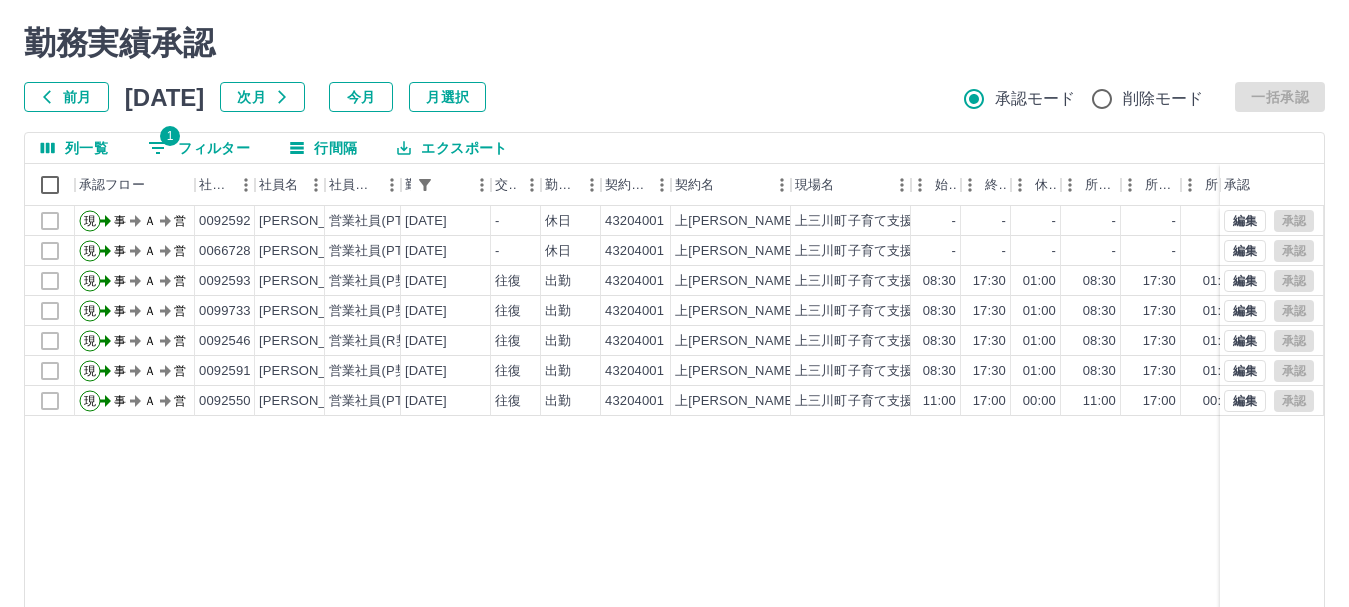 scroll, scrollTop: 0, scrollLeft: 0, axis: both 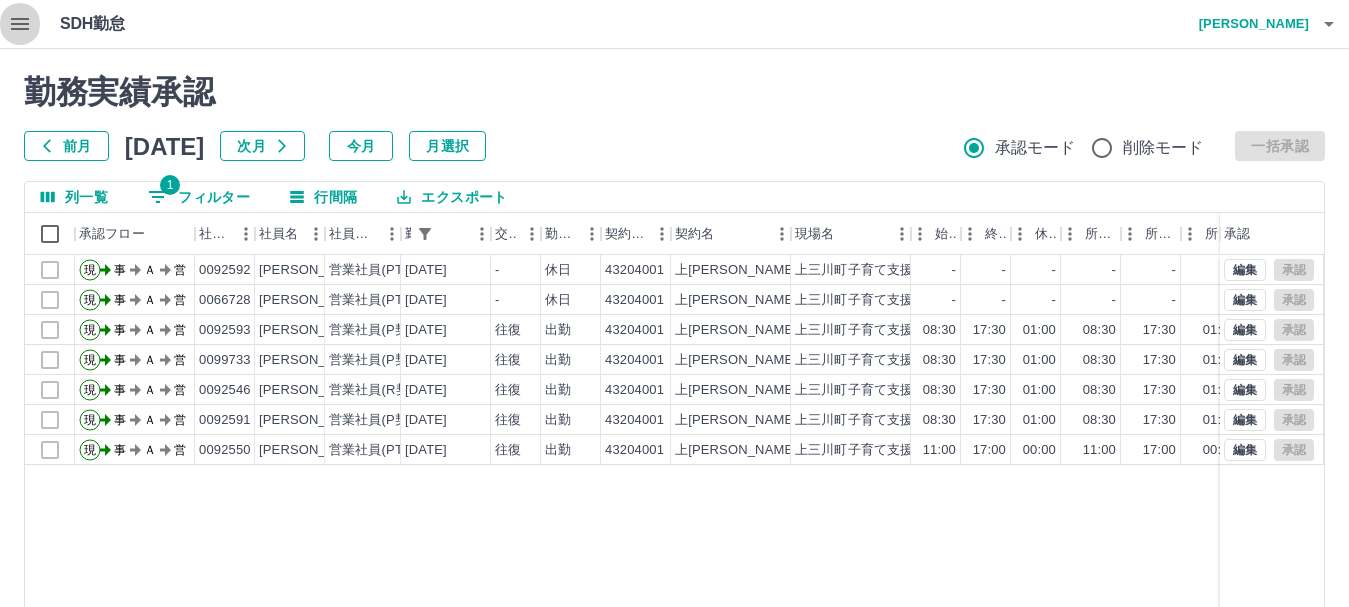 click at bounding box center [20, 24] 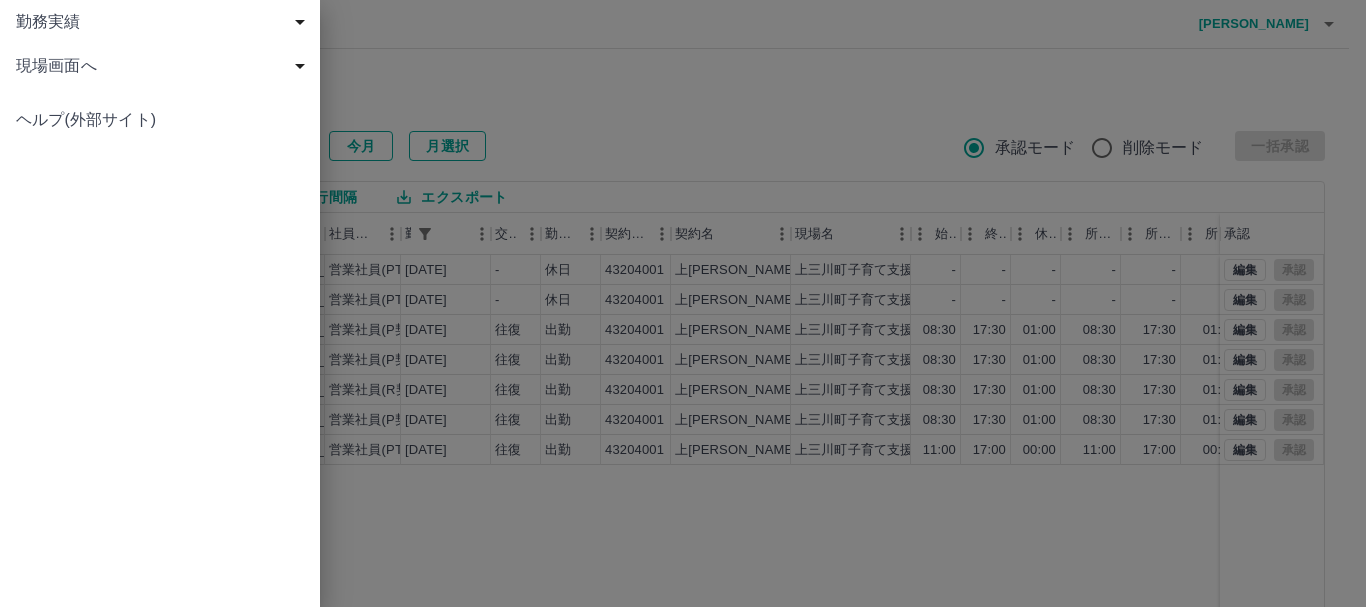 click on "現場画面へ" at bounding box center (164, 66) 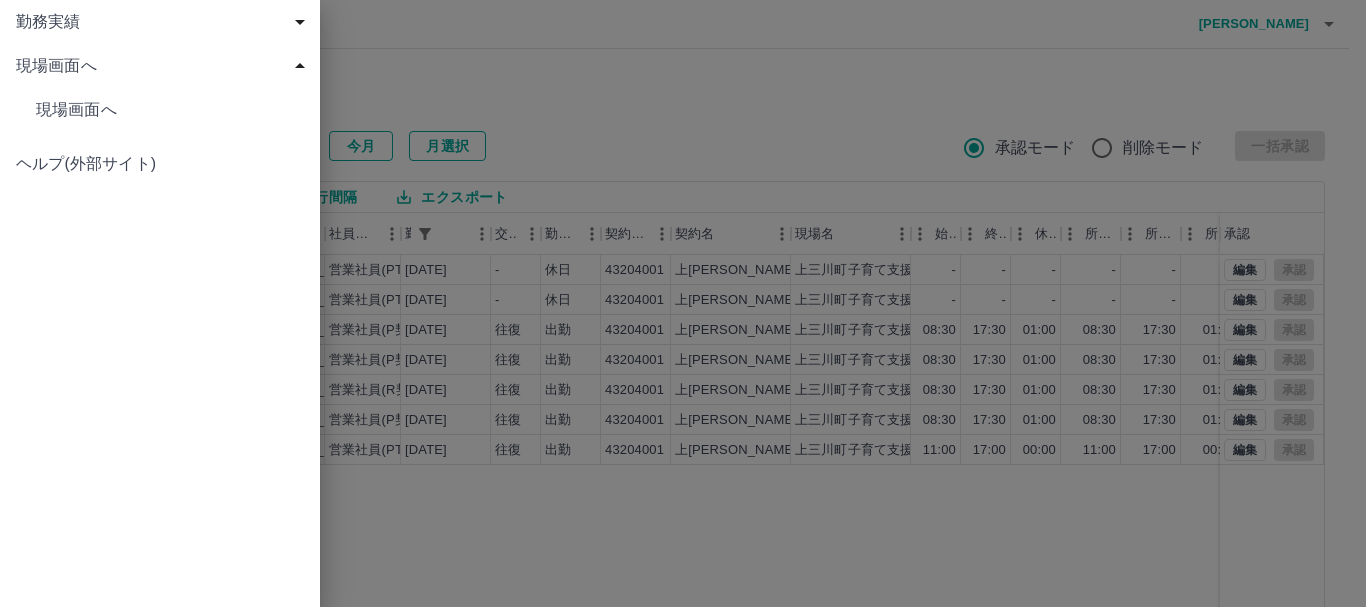 click on "現場画面へ" at bounding box center [170, 110] 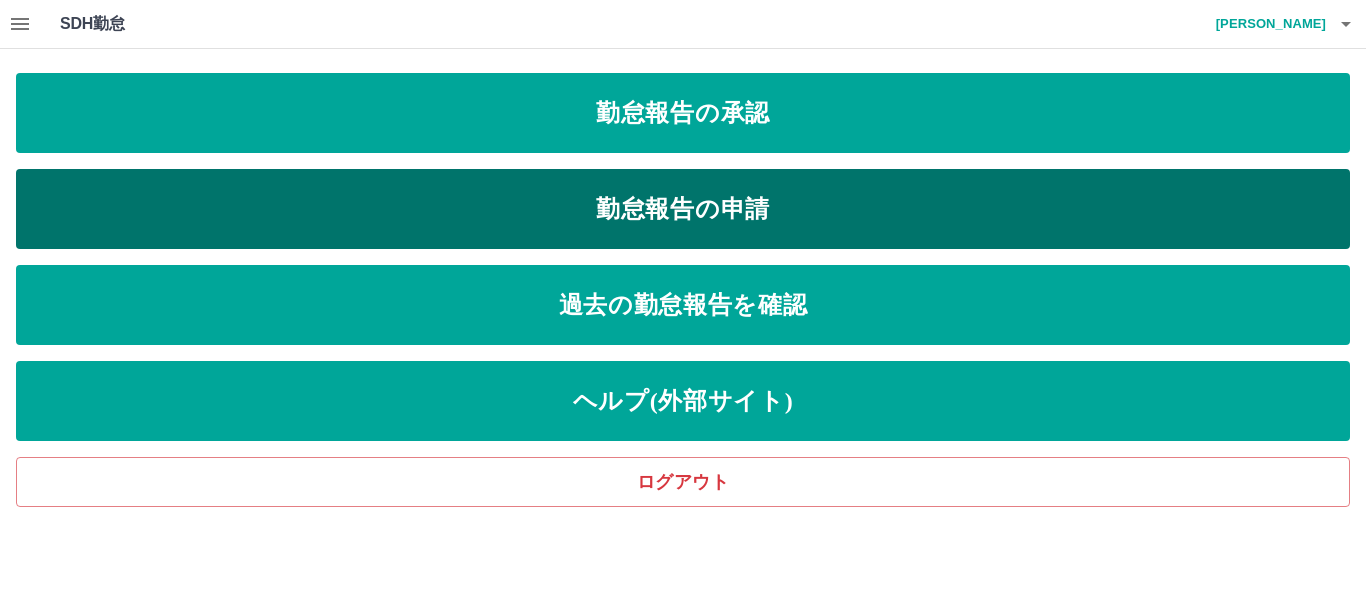 click on "勤怠報告の申請" at bounding box center (683, 209) 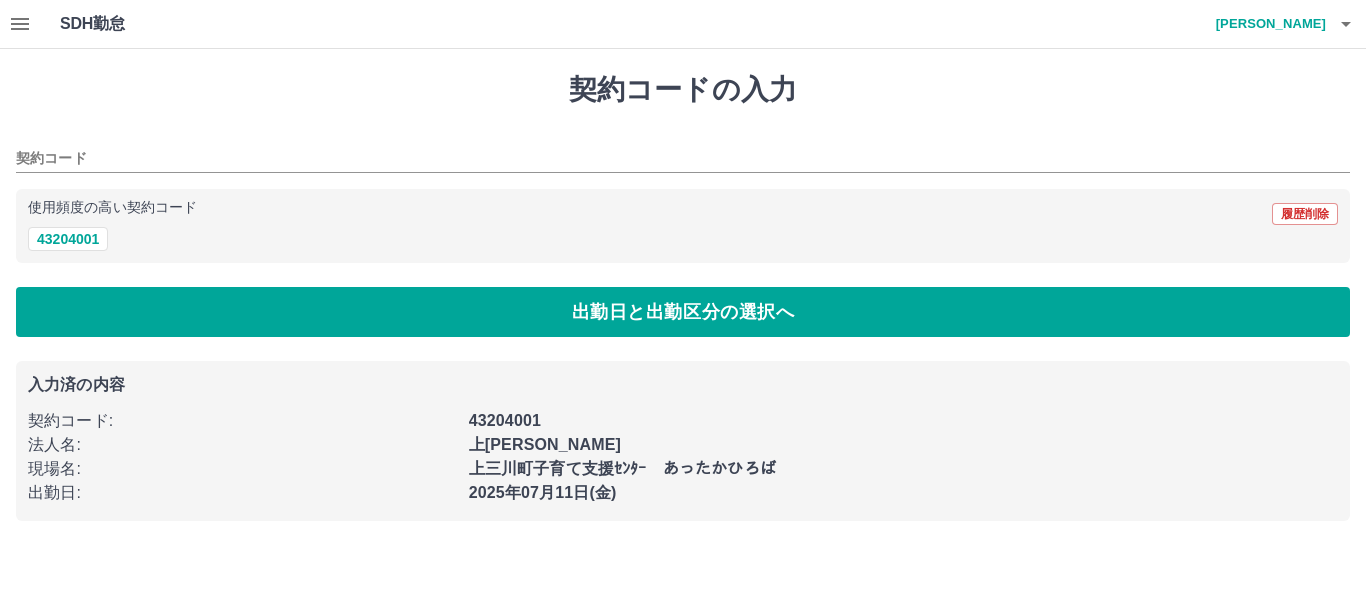 type on "********" 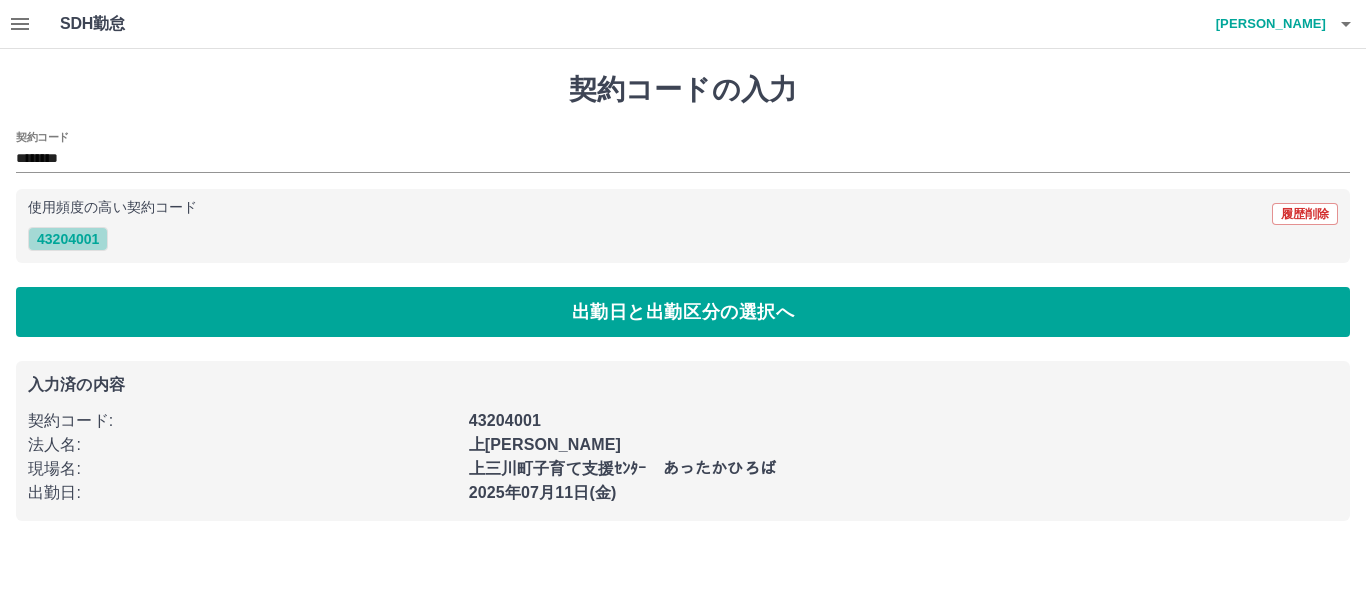 click on "43204001" at bounding box center (68, 239) 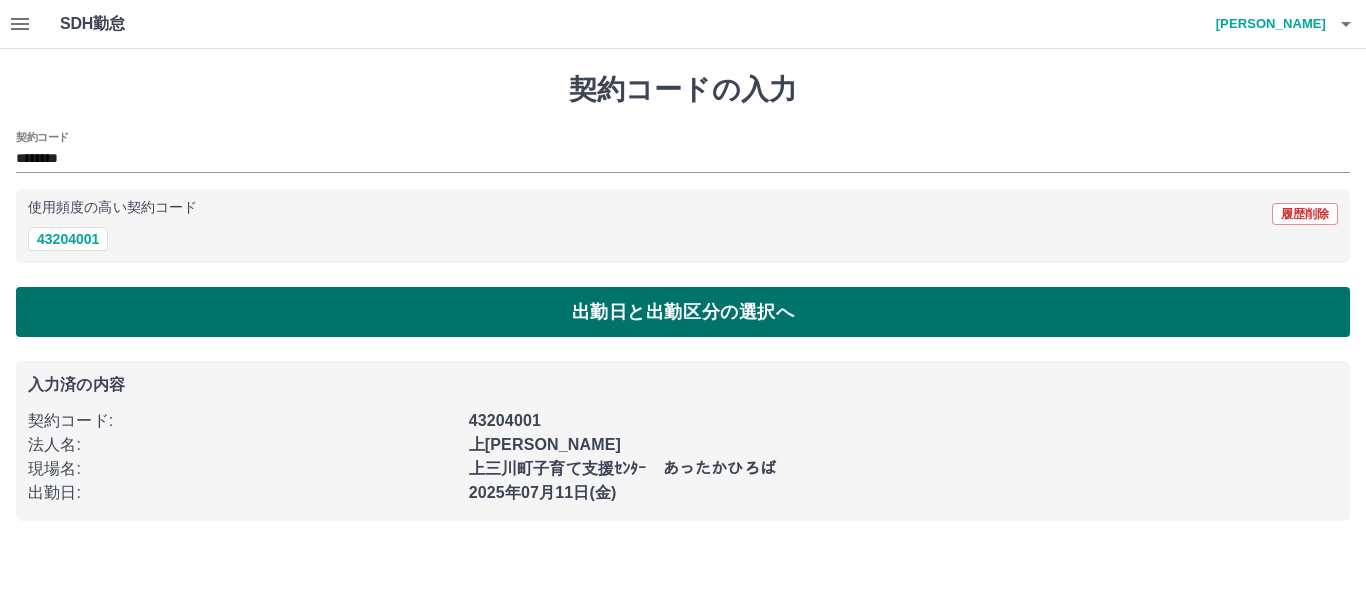 click on "出勤日と出勤区分の選択へ" at bounding box center (683, 312) 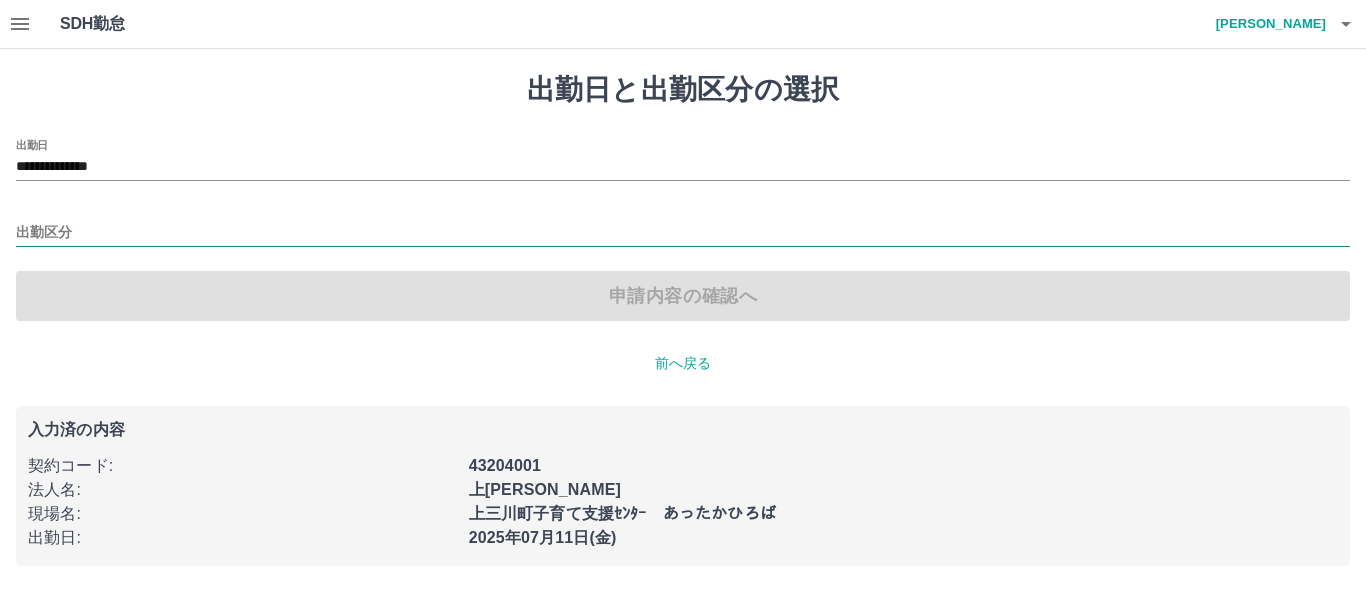 click on "出勤区分" at bounding box center (683, 233) 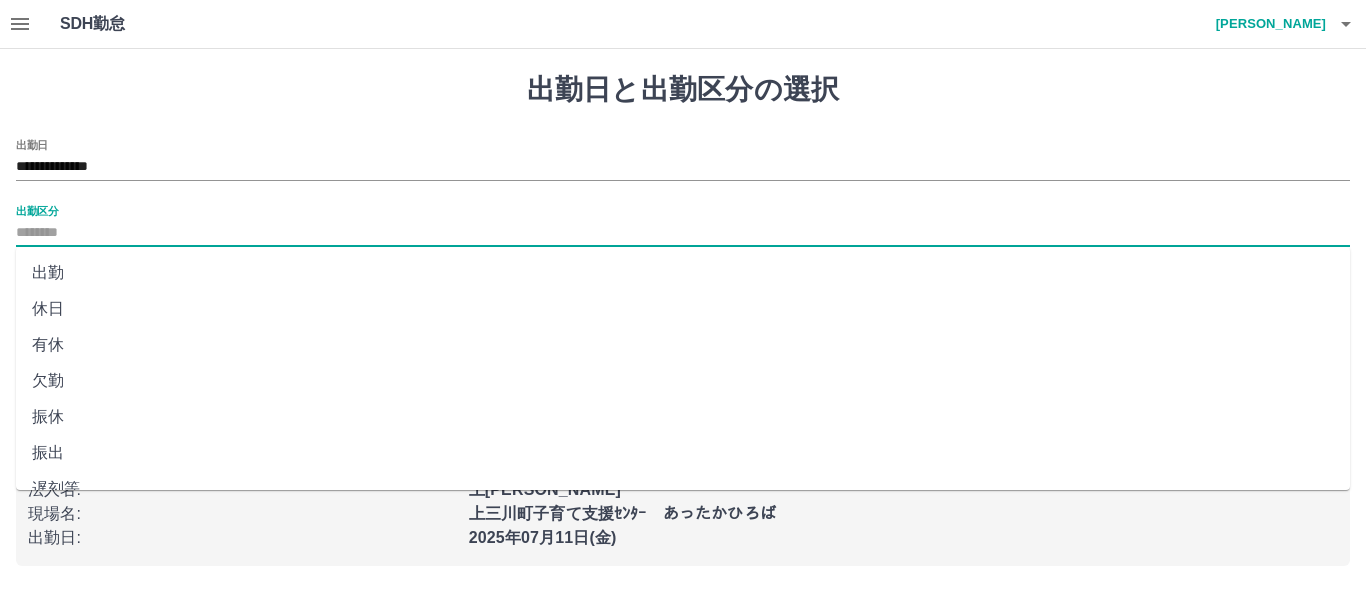 click on "出勤" at bounding box center [683, 273] 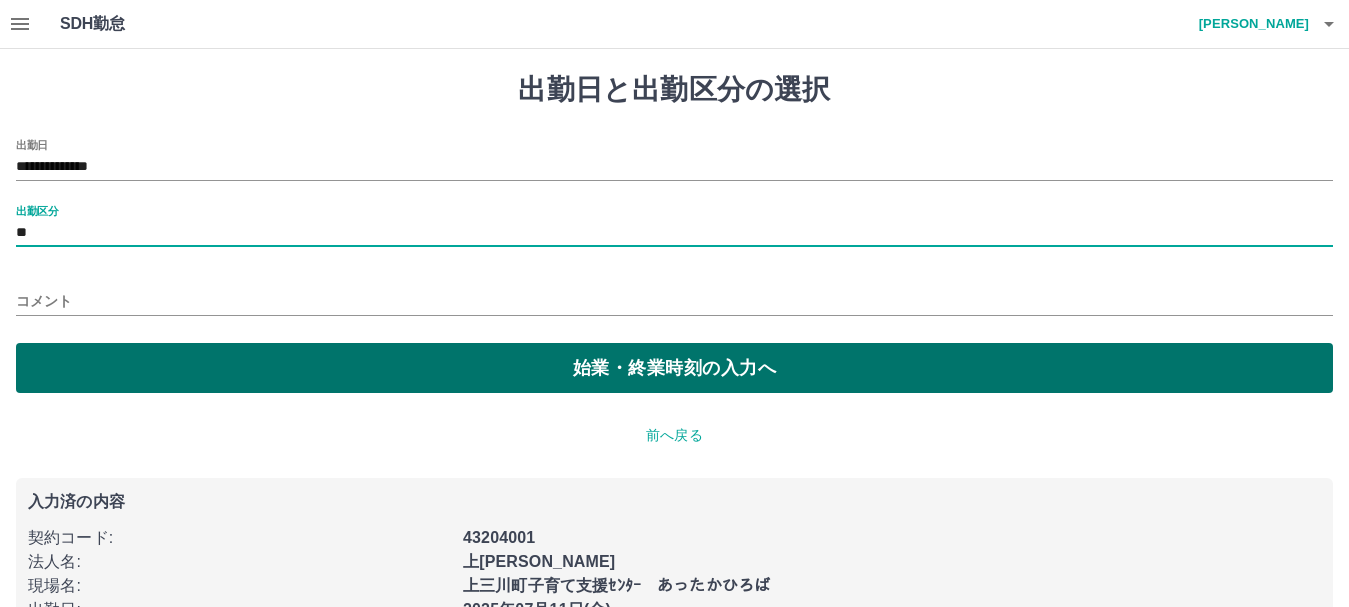 click on "始業・終業時刻の入力へ" at bounding box center [674, 368] 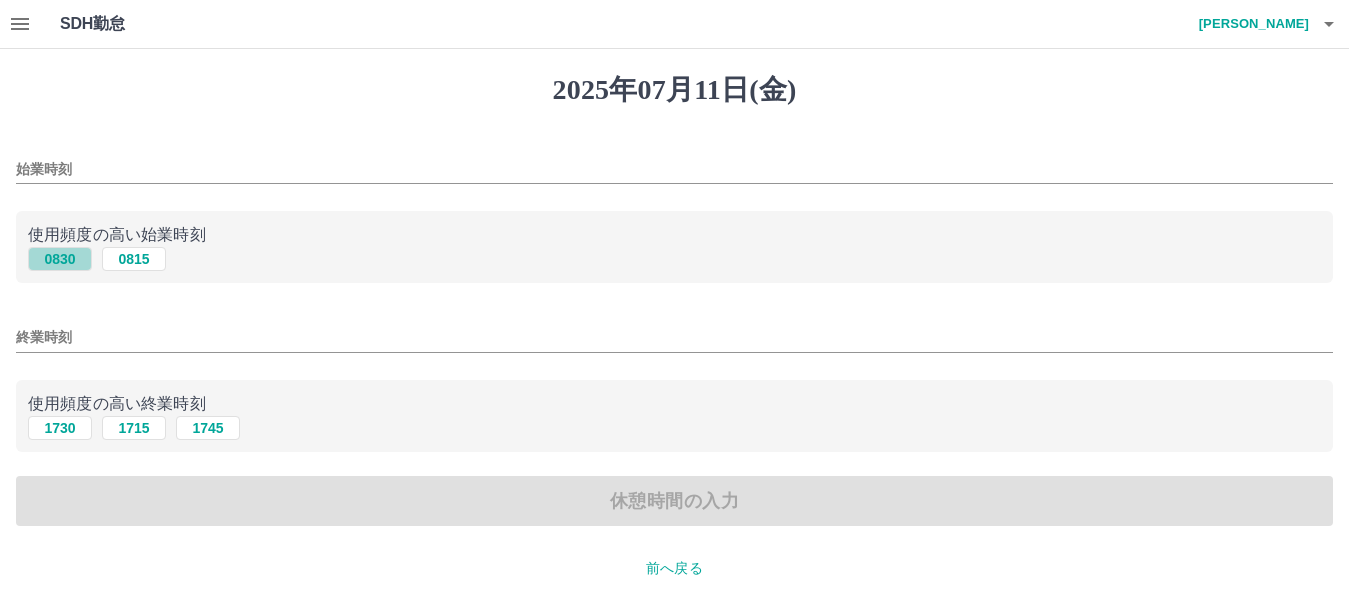 click on "0830" at bounding box center (60, 259) 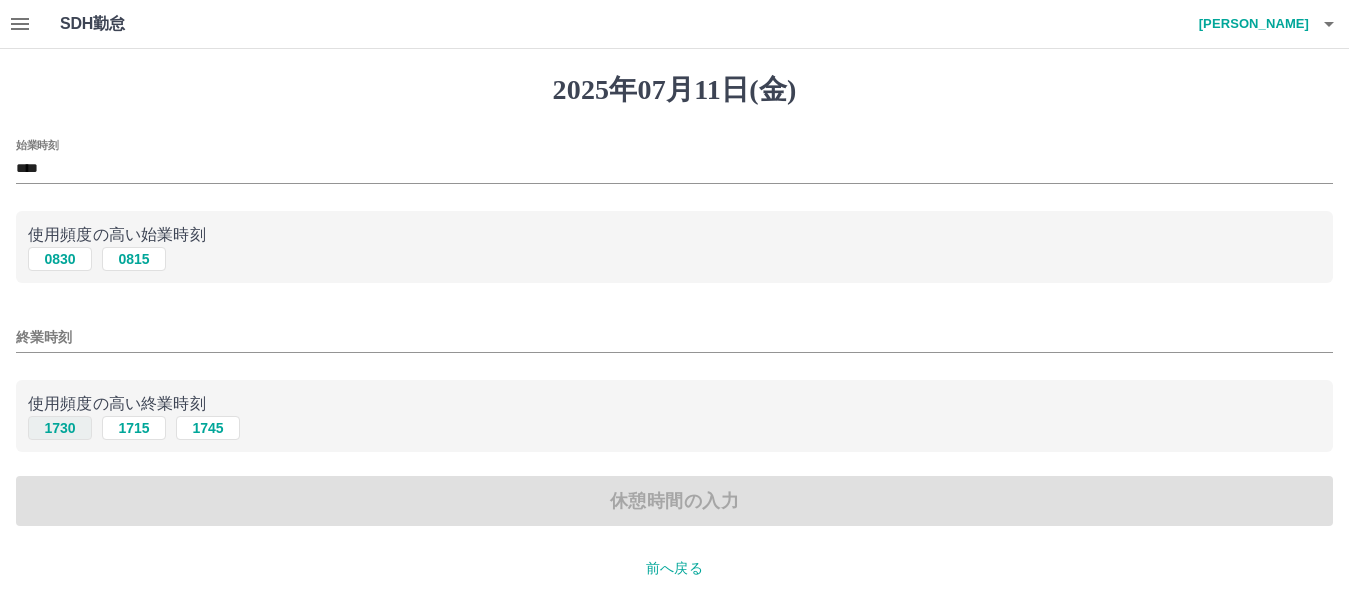 click on "1730" at bounding box center (60, 428) 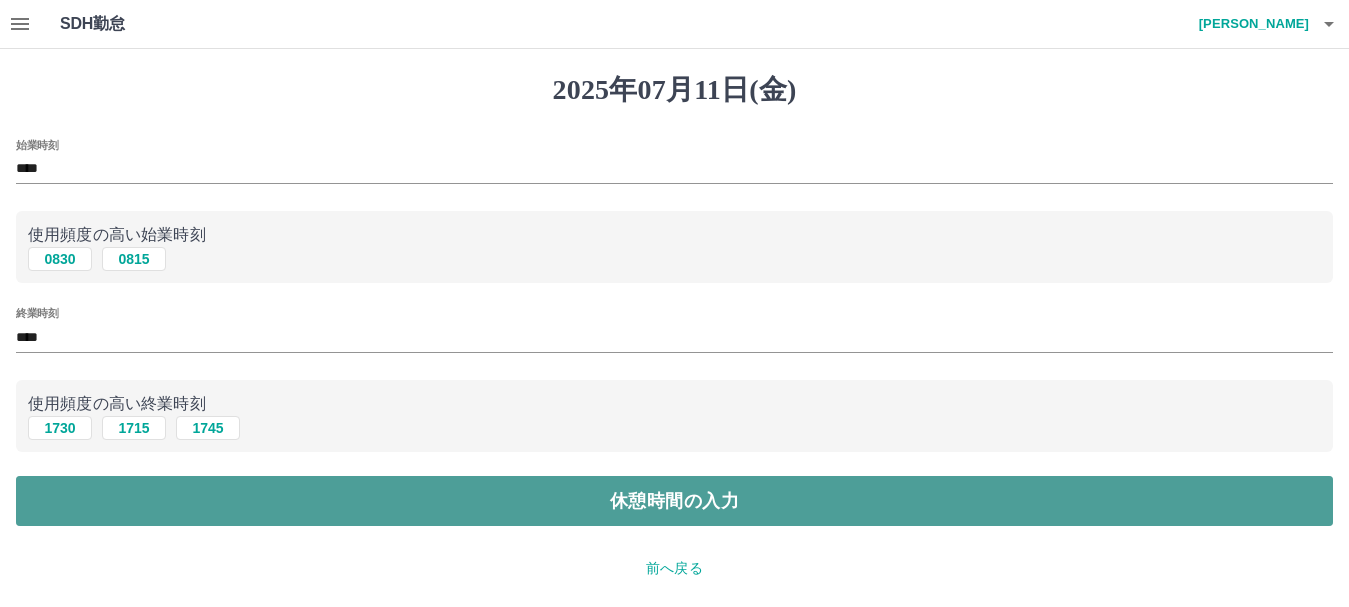 click on "休憩時間の入力" at bounding box center (674, 501) 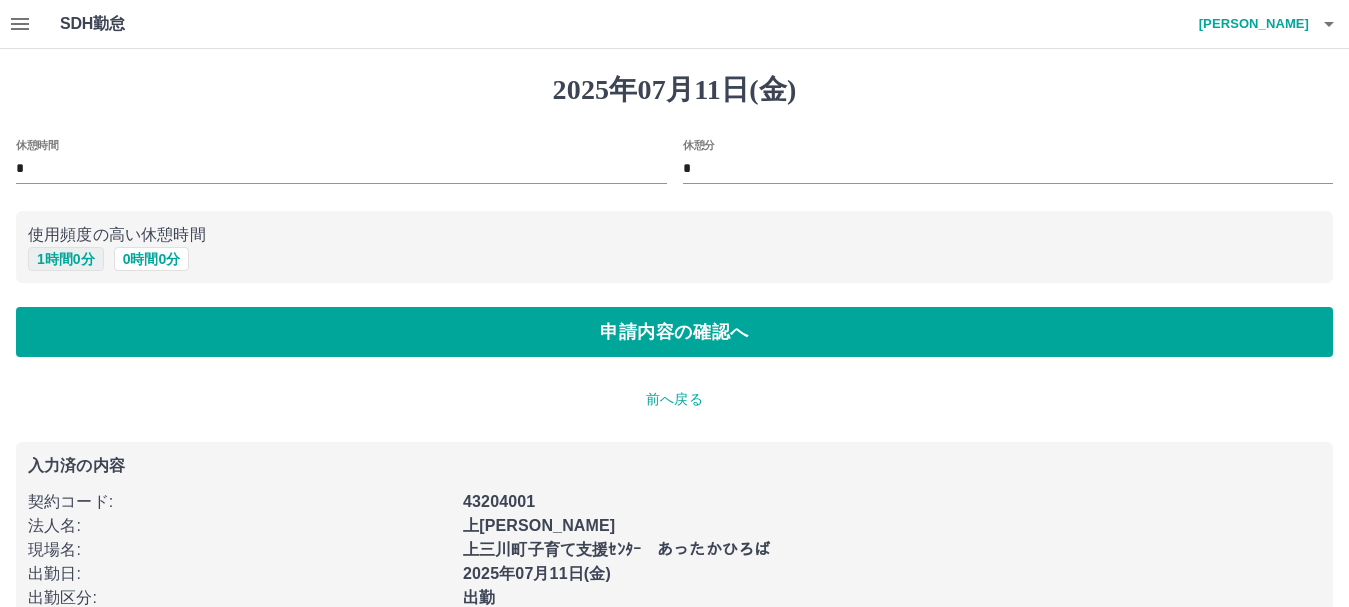 click on "1 時間 0 分" at bounding box center [66, 259] 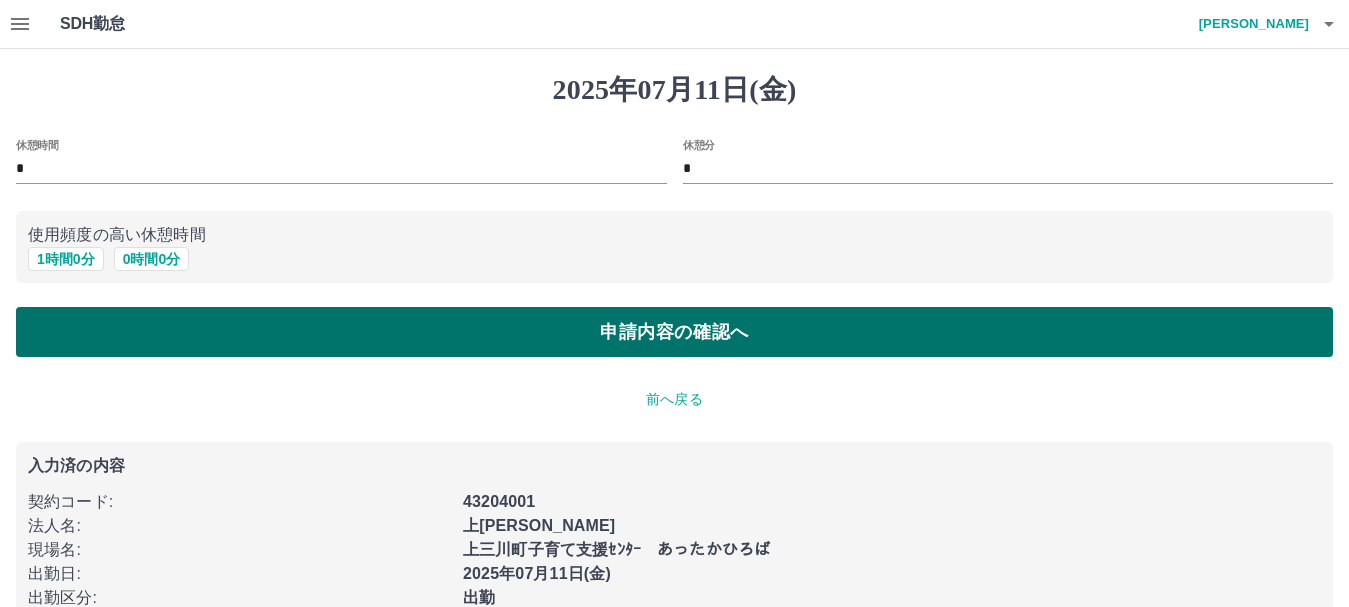 click on "申請内容の確認へ" at bounding box center [674, 332] 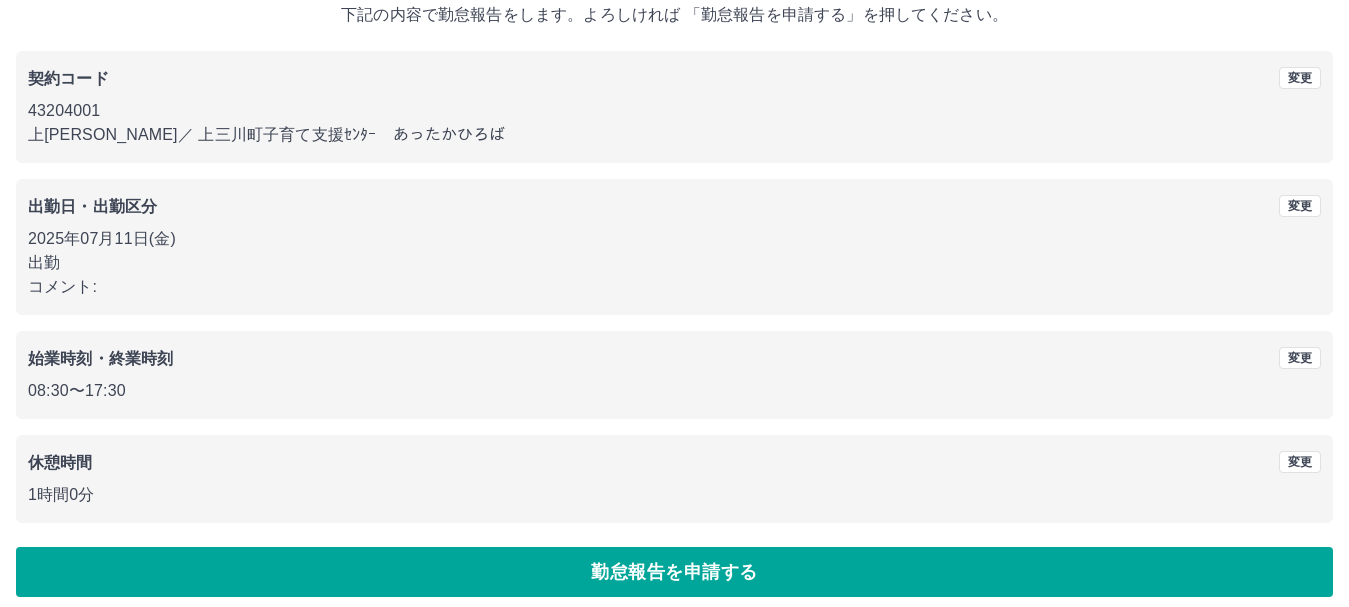scroll, scrollTop: 142, scrollLeft: 0, axis: vertical 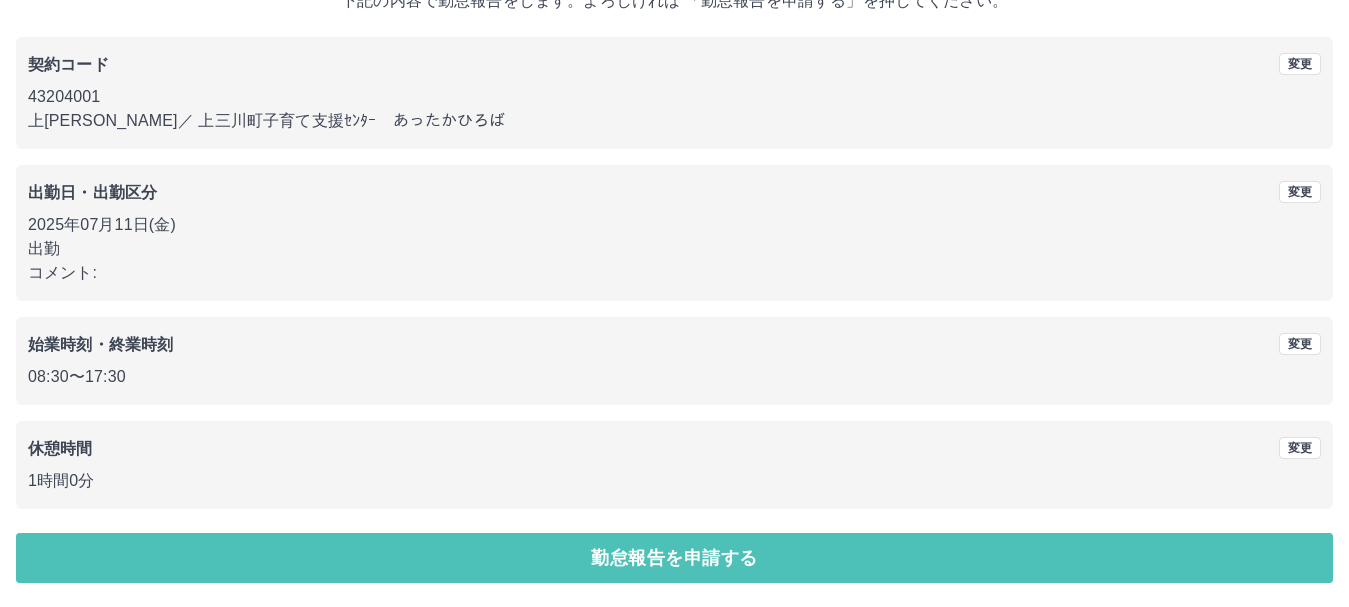 click on "勤怠報告を申請する" at bounding box center (674, 558) 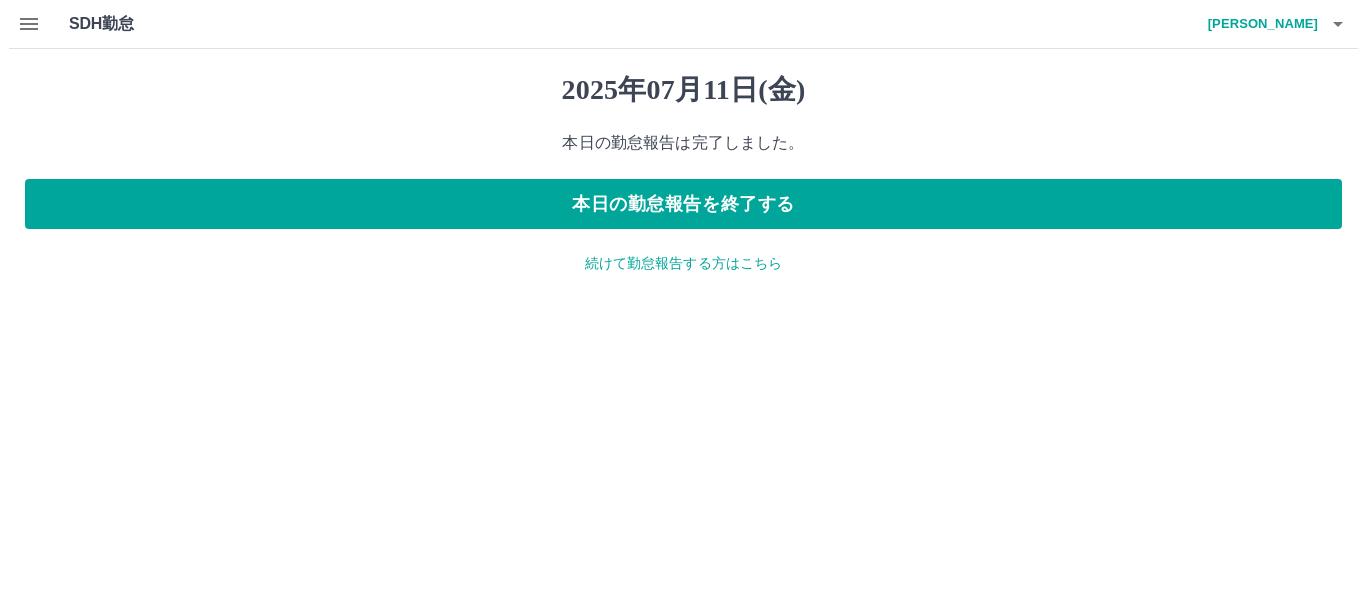 scroll, scrollTop: 0, scrollLeft: 0, axis: both 